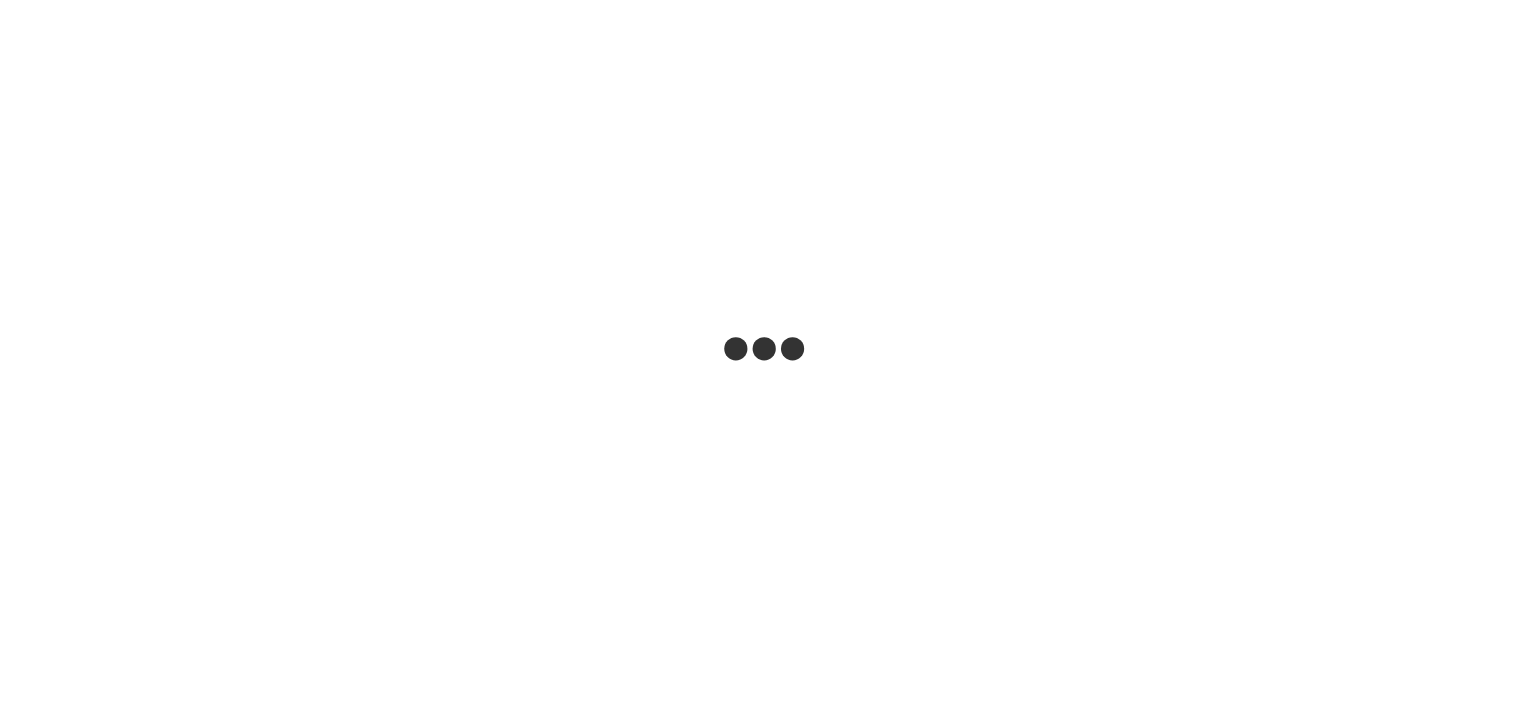 scroll, scrollTop: 0, scrollLeft: 0, axis: both 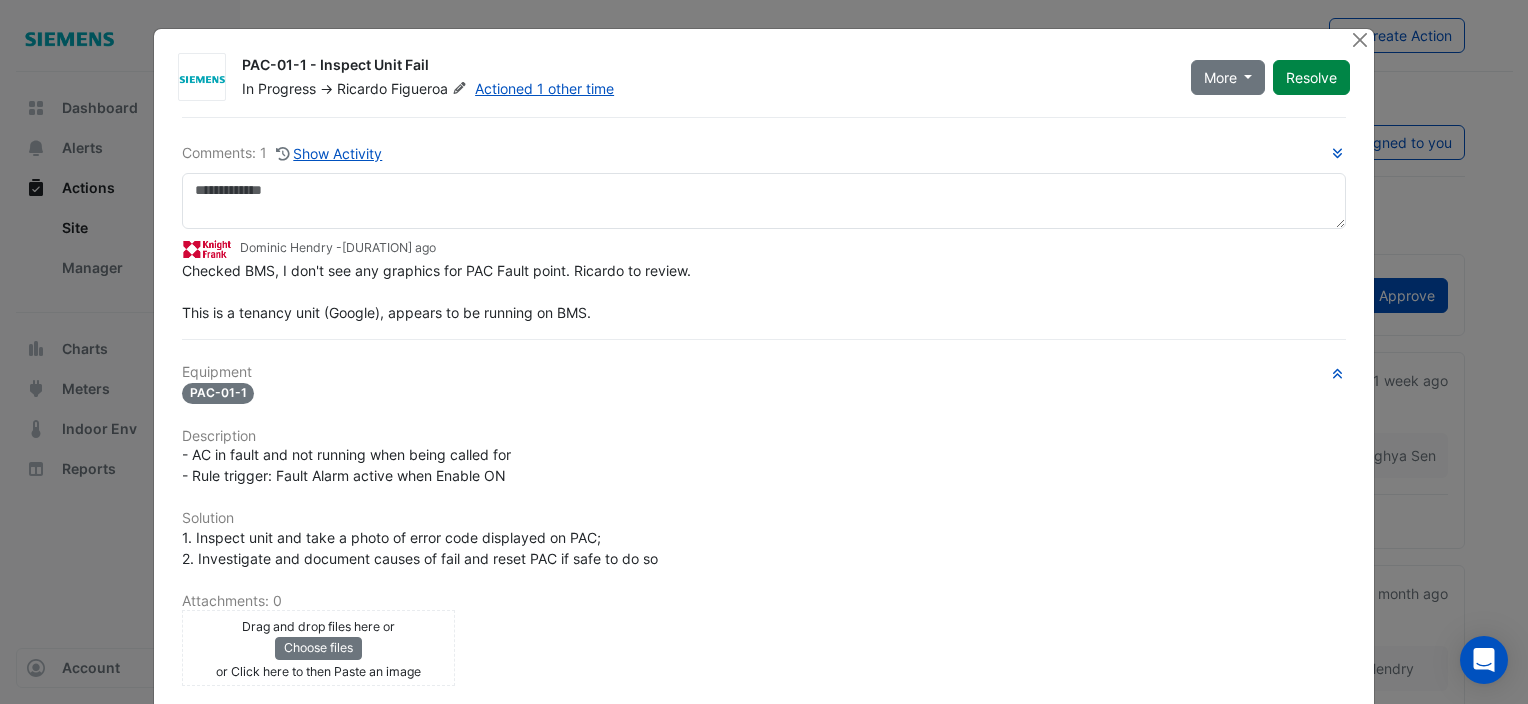 click on "Comments: 1
Show Activity
[FIRST] [LAST] -
[DURATION] ago
Checked BMS, I don't see any graphics for PAC Fault point. [FIRST] to review.
This is a tenancy unit (Google), appears to be running on BMS.
Equipment
PAC-01-1
Description
Solution" 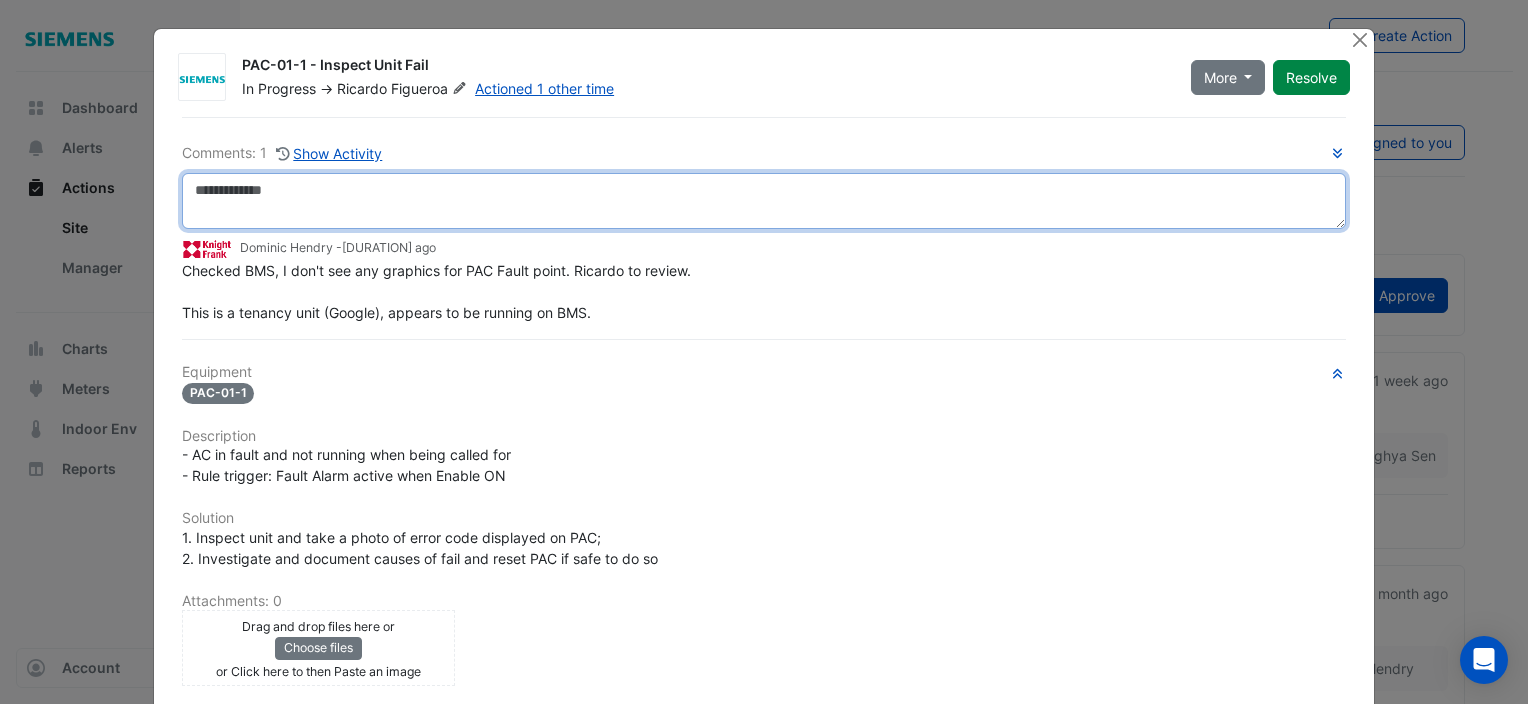 click at bounding box center (764, 201) 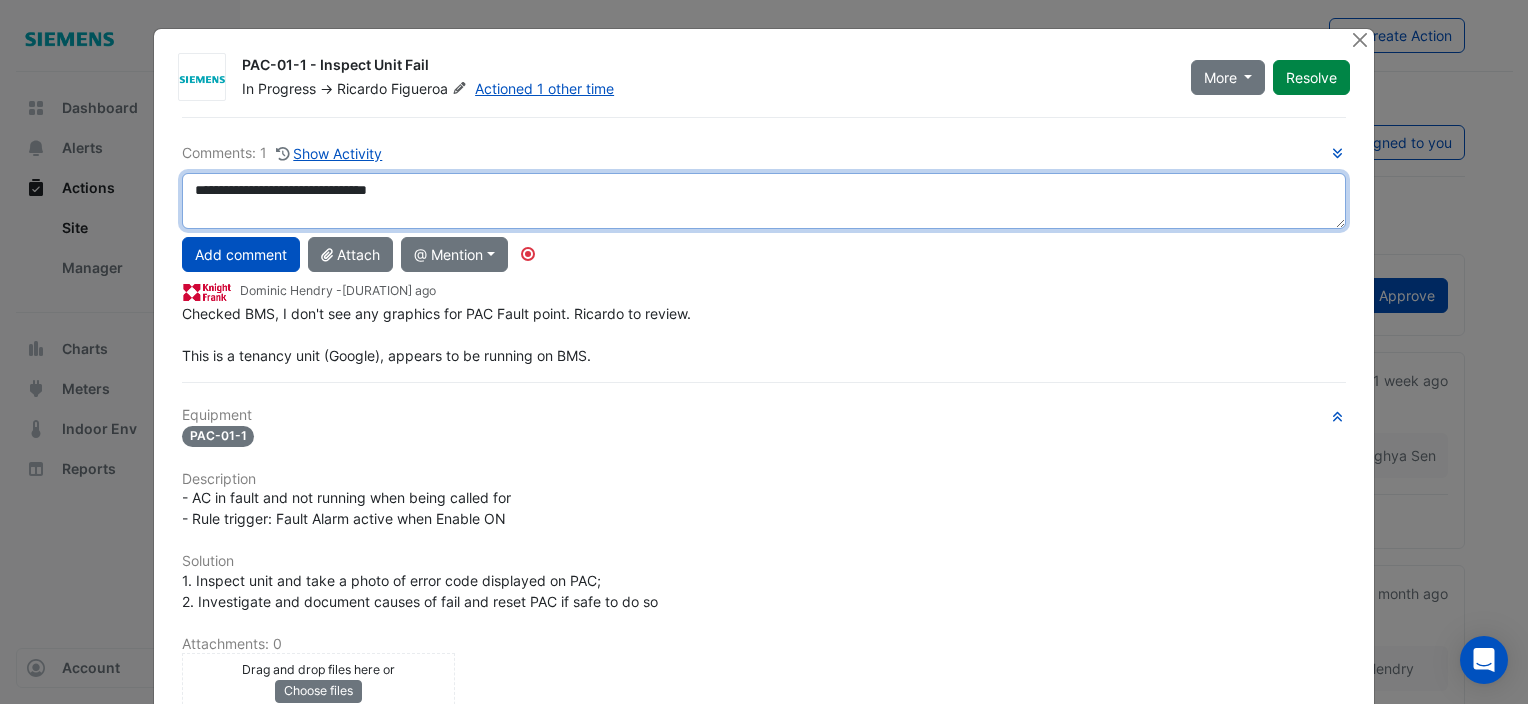 click on "**********" 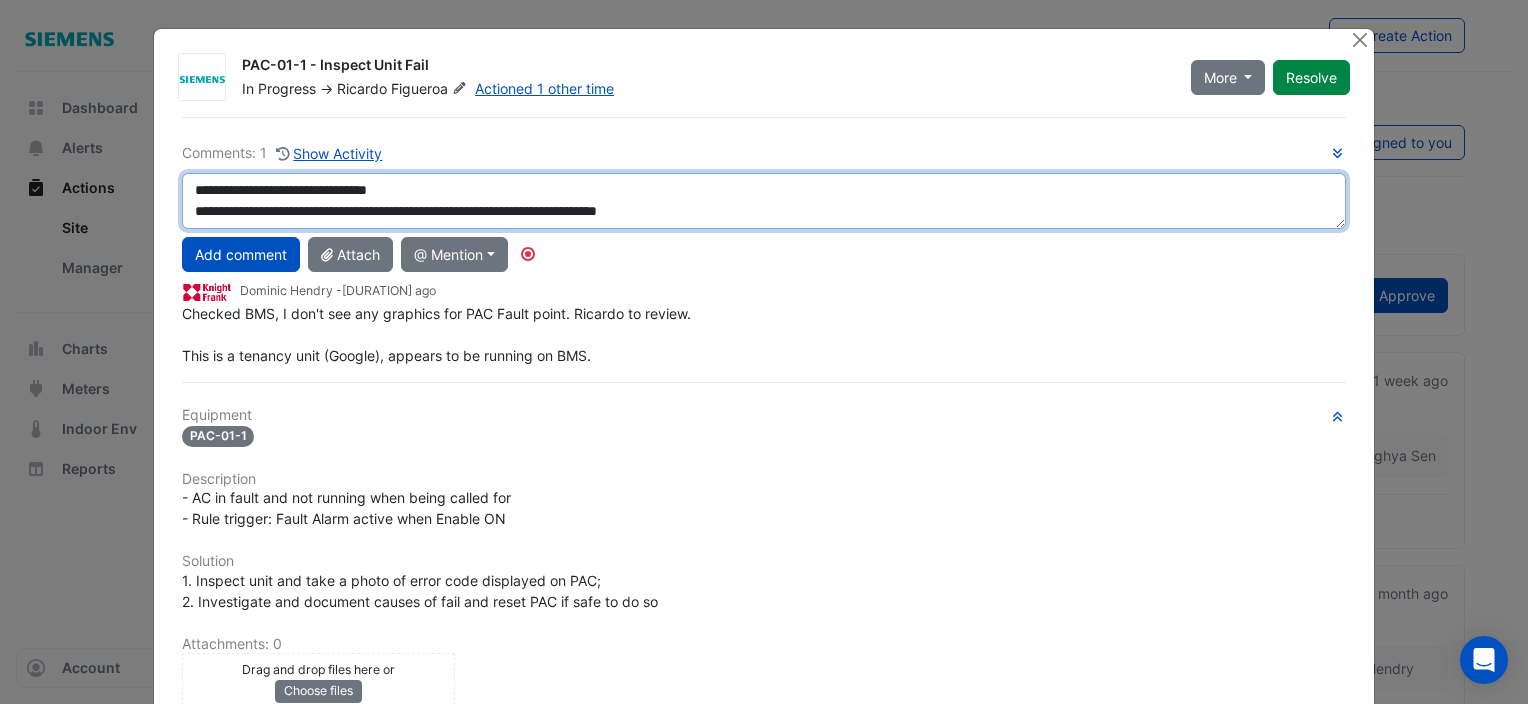 click on "**********" at bounding box center (764, 201) 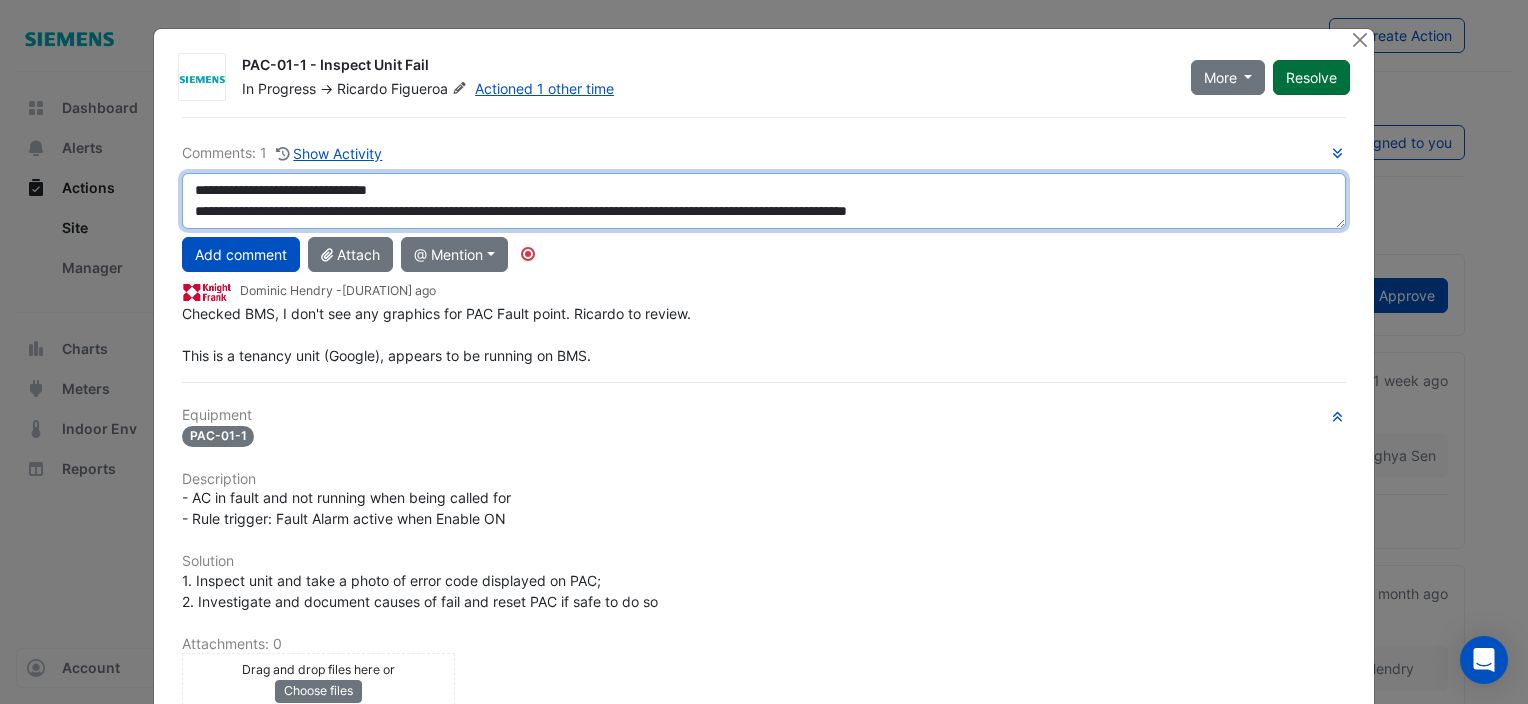 type on "**********" 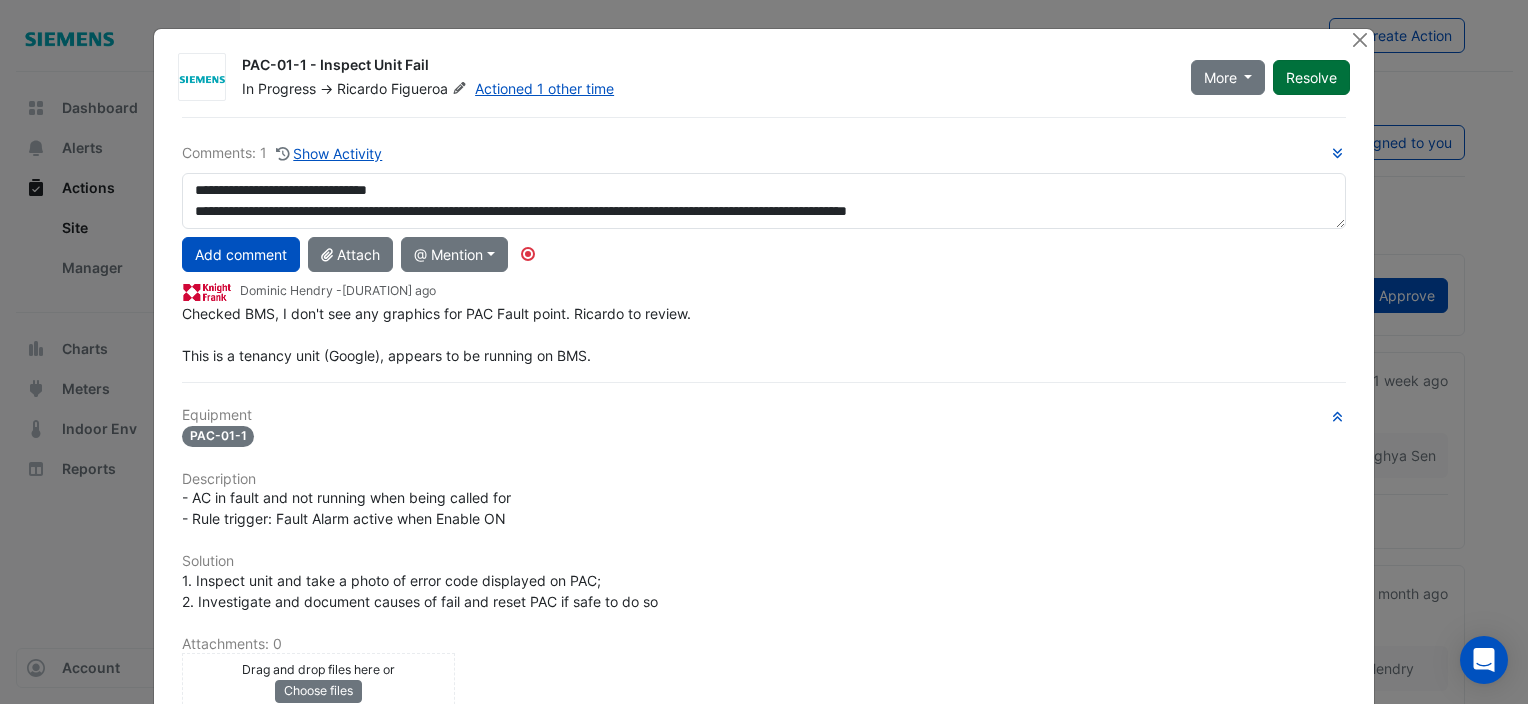 click on "Resolve" 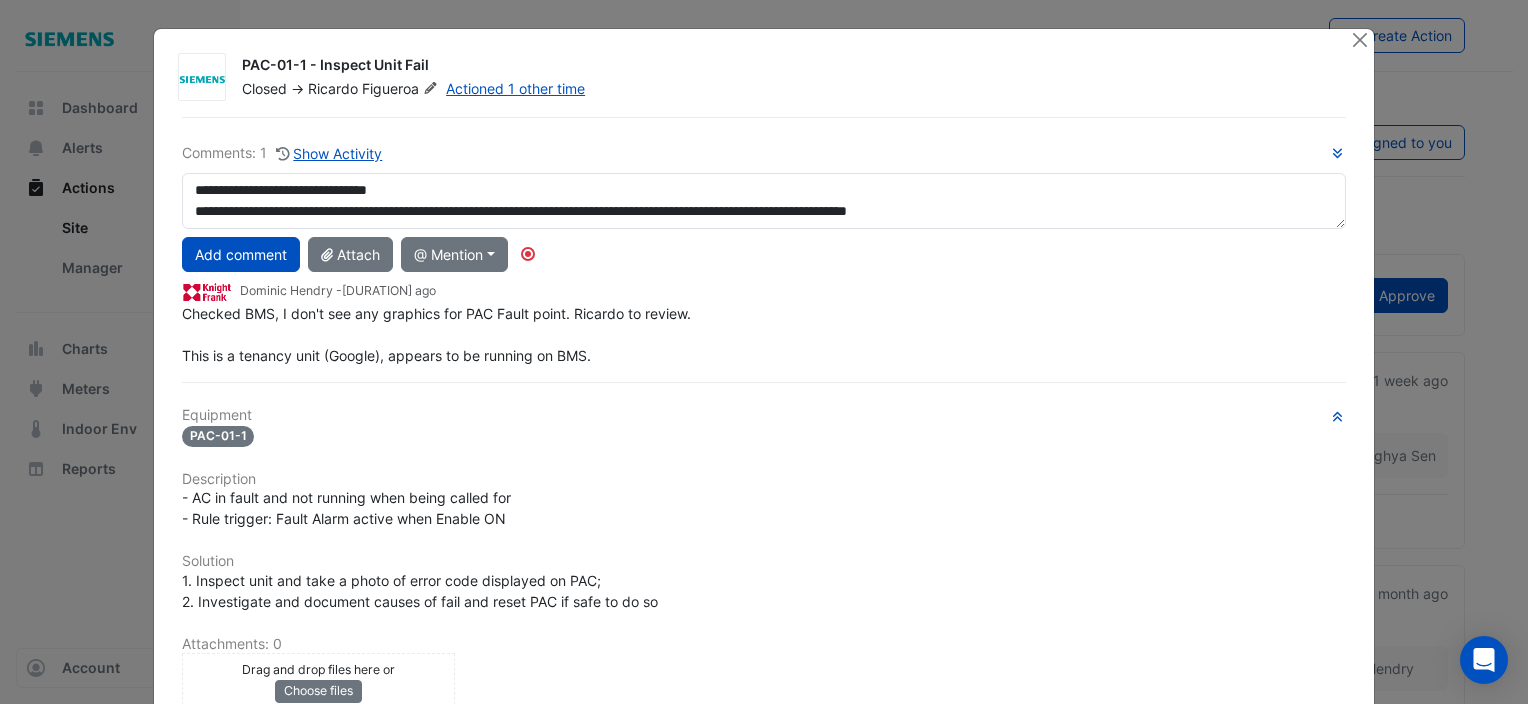 click on "Closed
->" 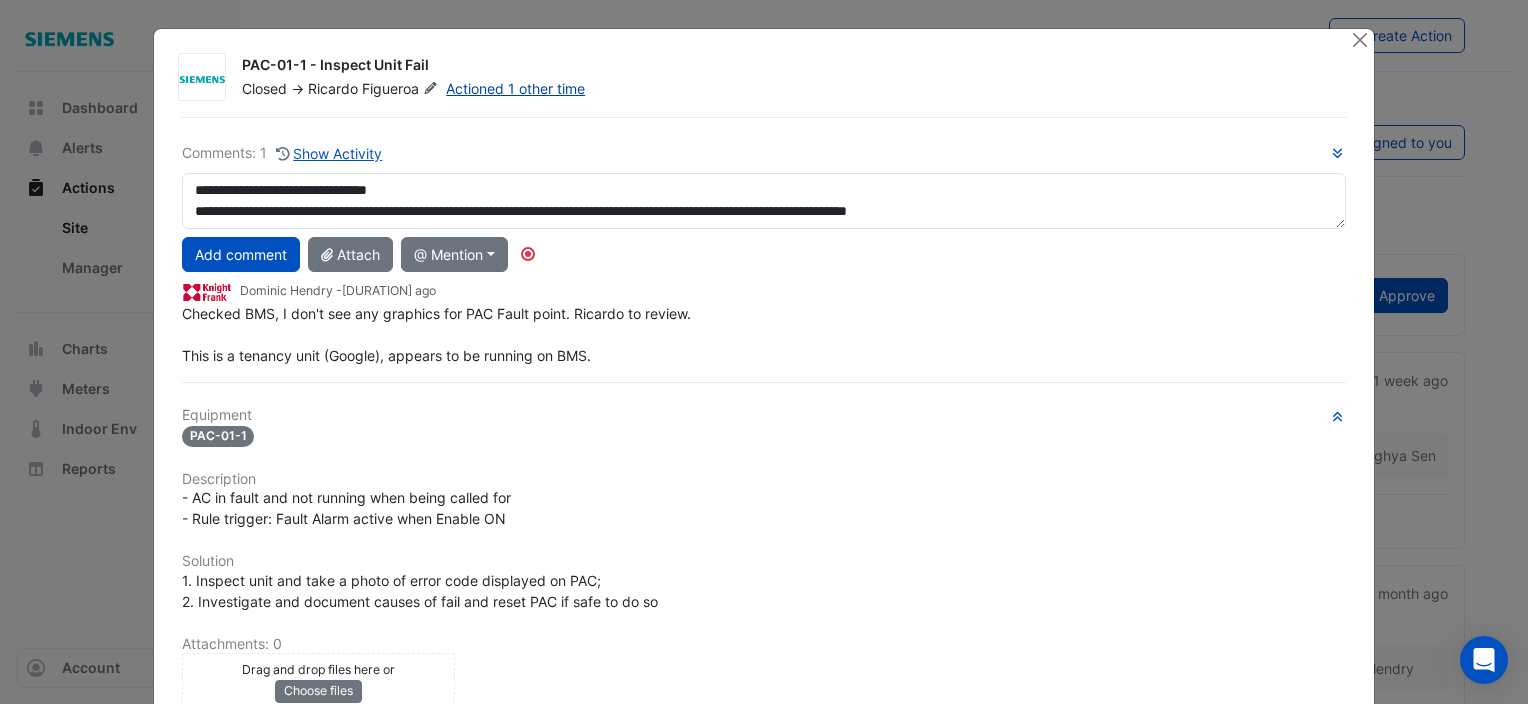 click on "Actioned 1 other time" 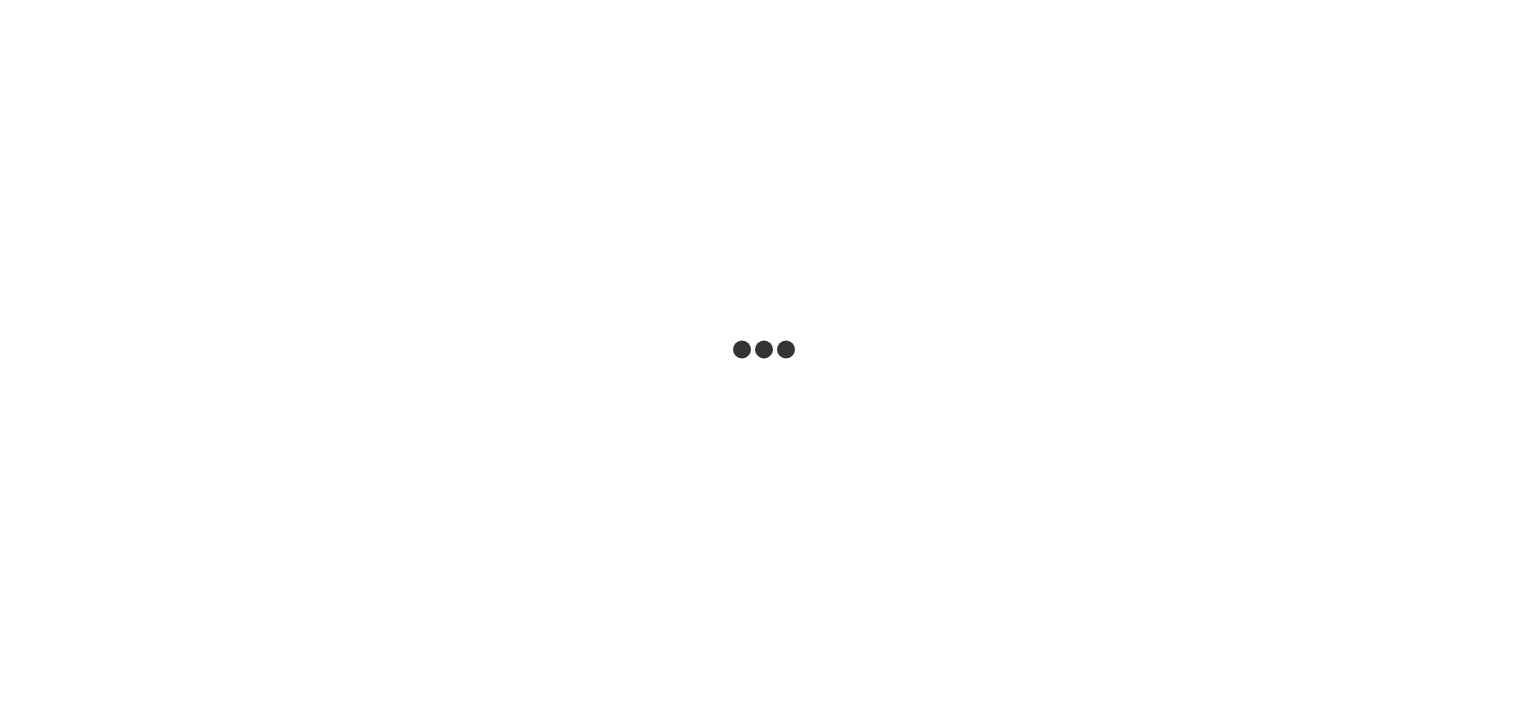 scroll, scrollTop: 0, scrollLeft: 0, axis: both 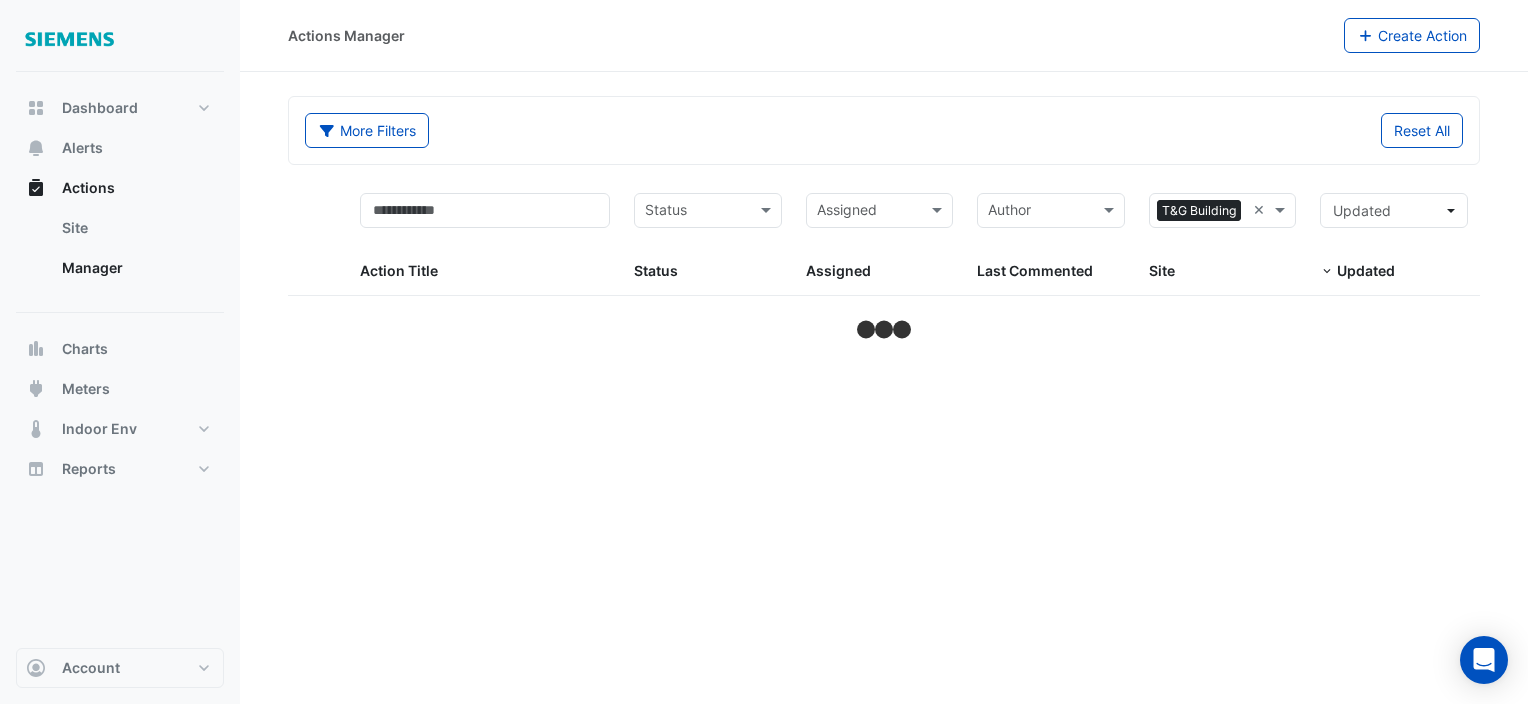 select on "**" 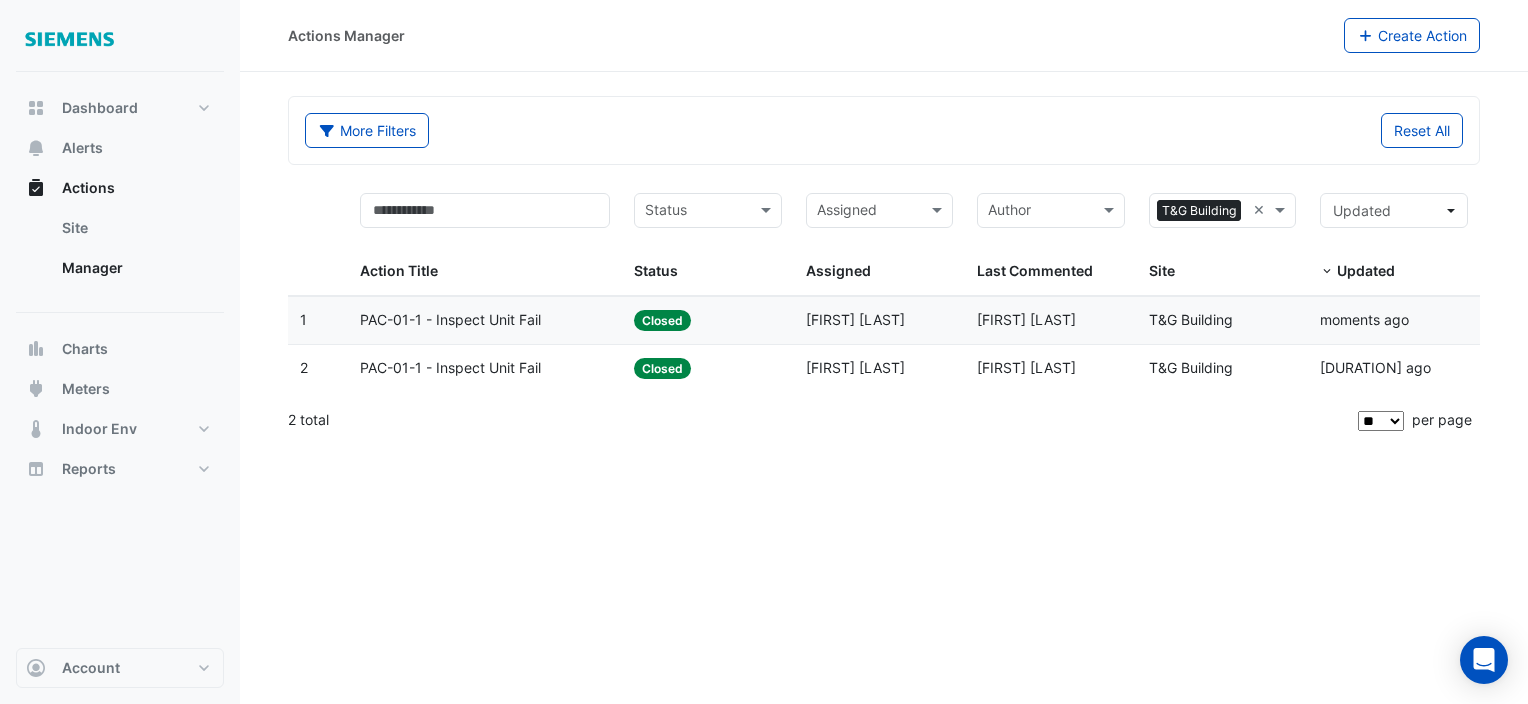 click on "moments ago" 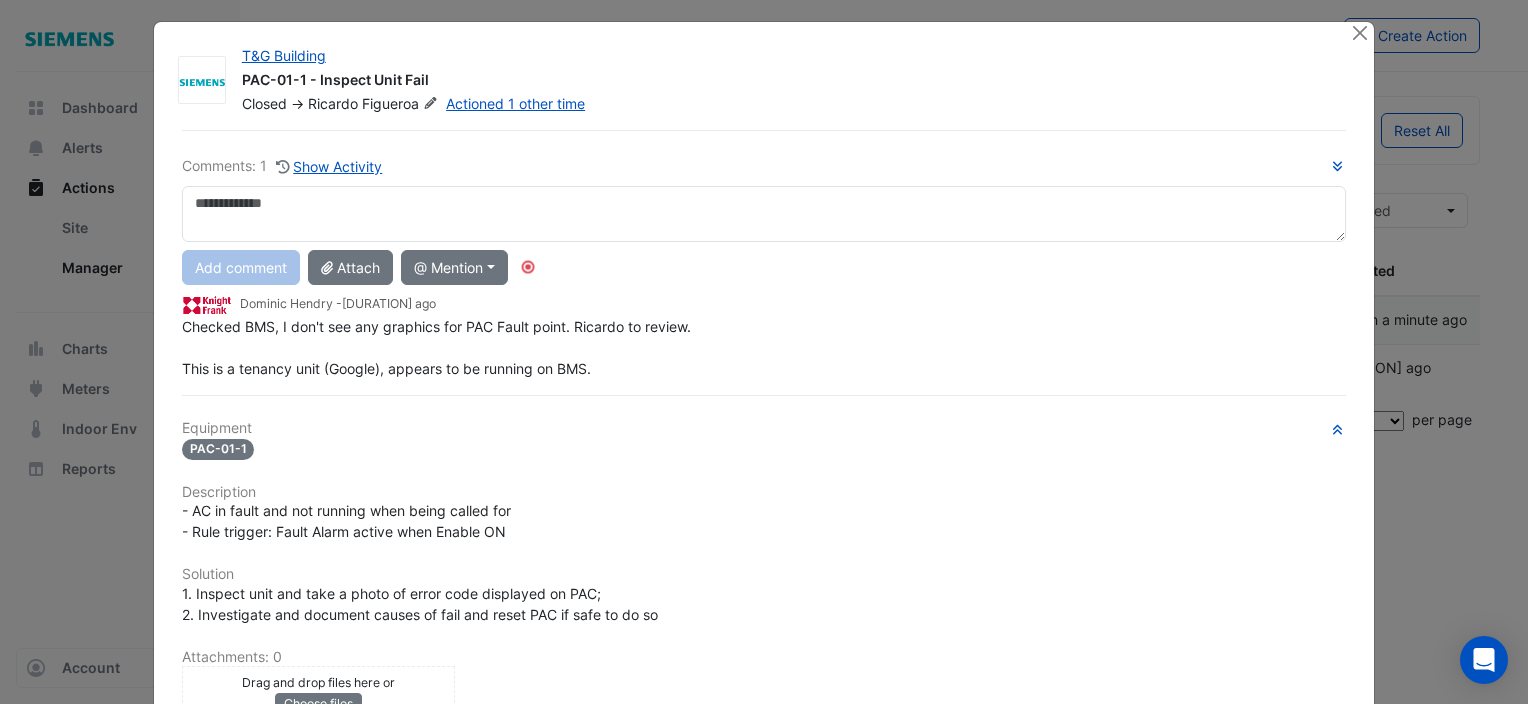 scroll, scrollTop: 0, scrollLeft: 0, axis: both 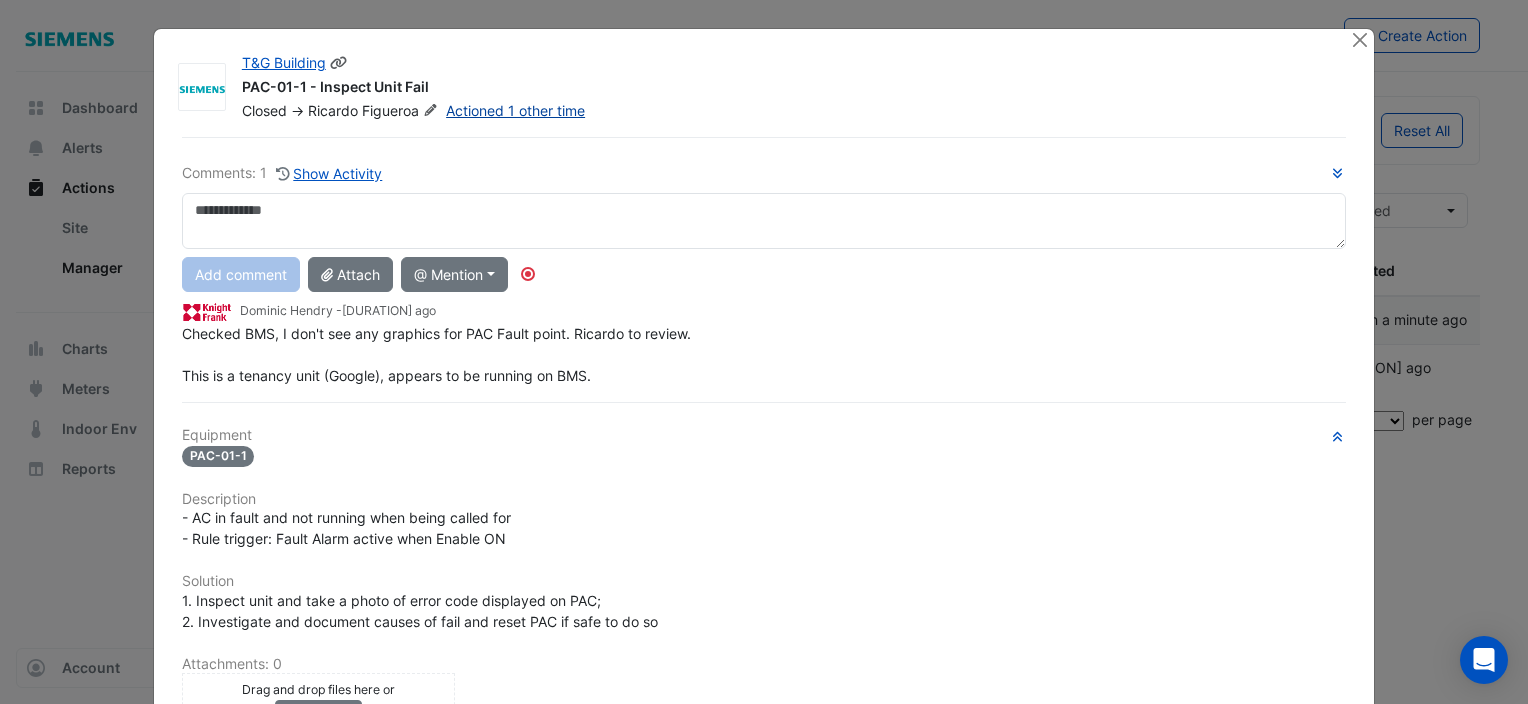 click on "Actioned 1 other time" 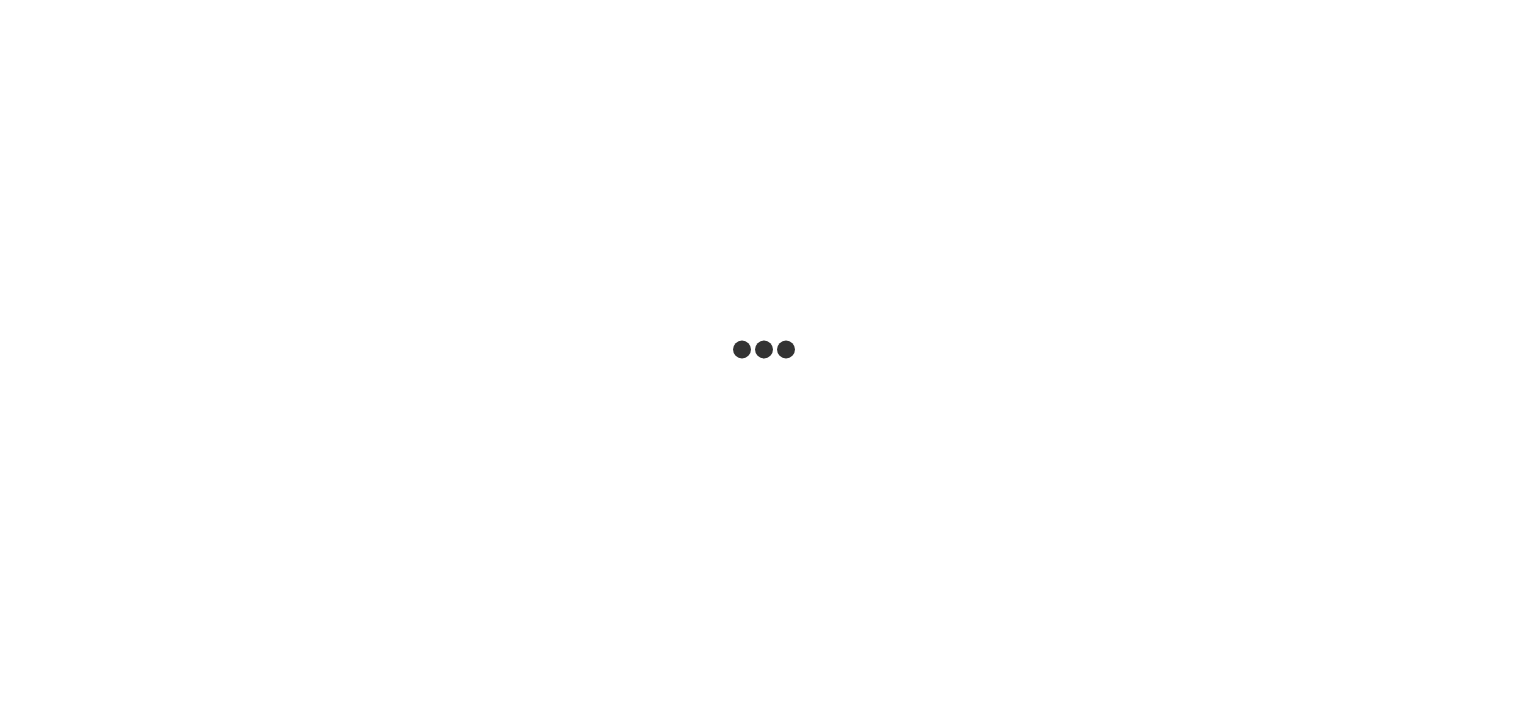 scroll, scrollTop: 0, scrollLeft: 0, axis: both 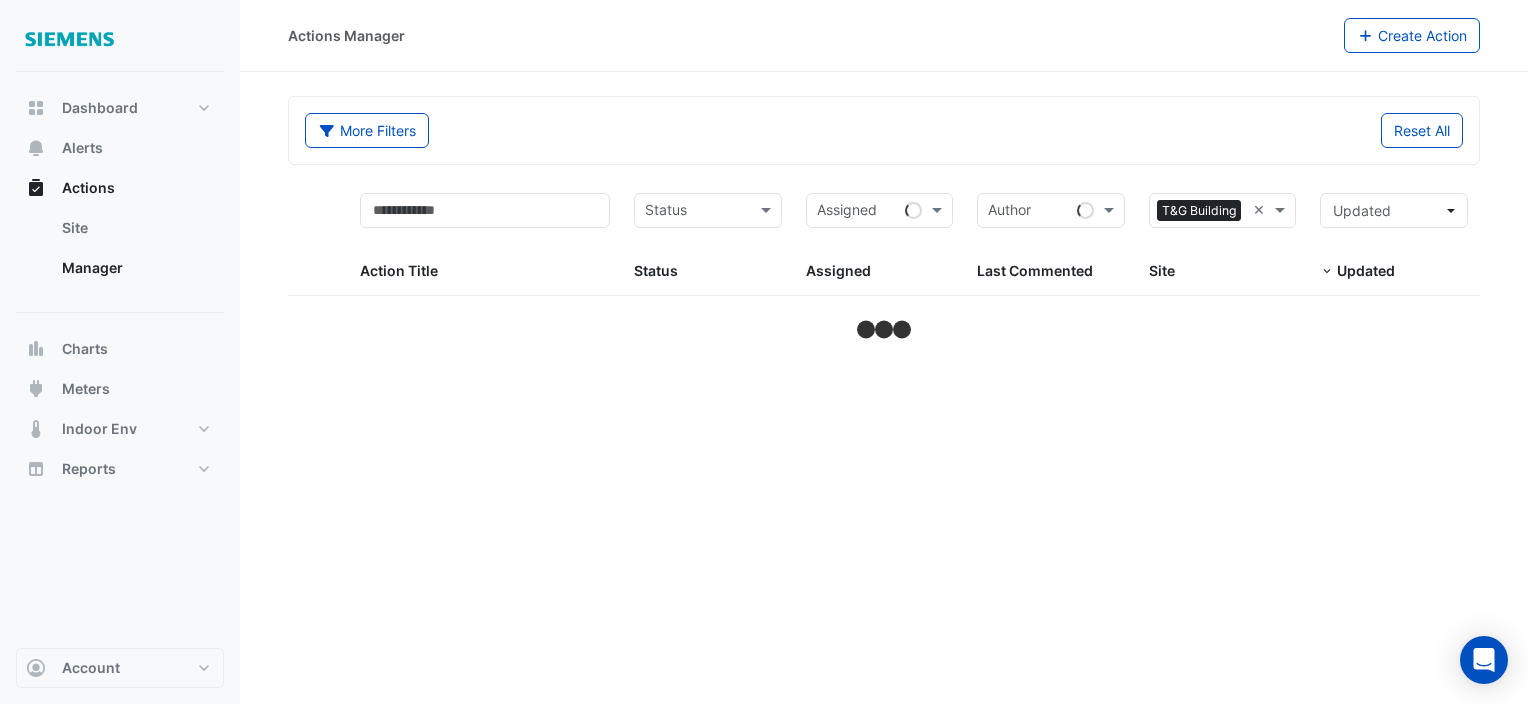 select on "**" 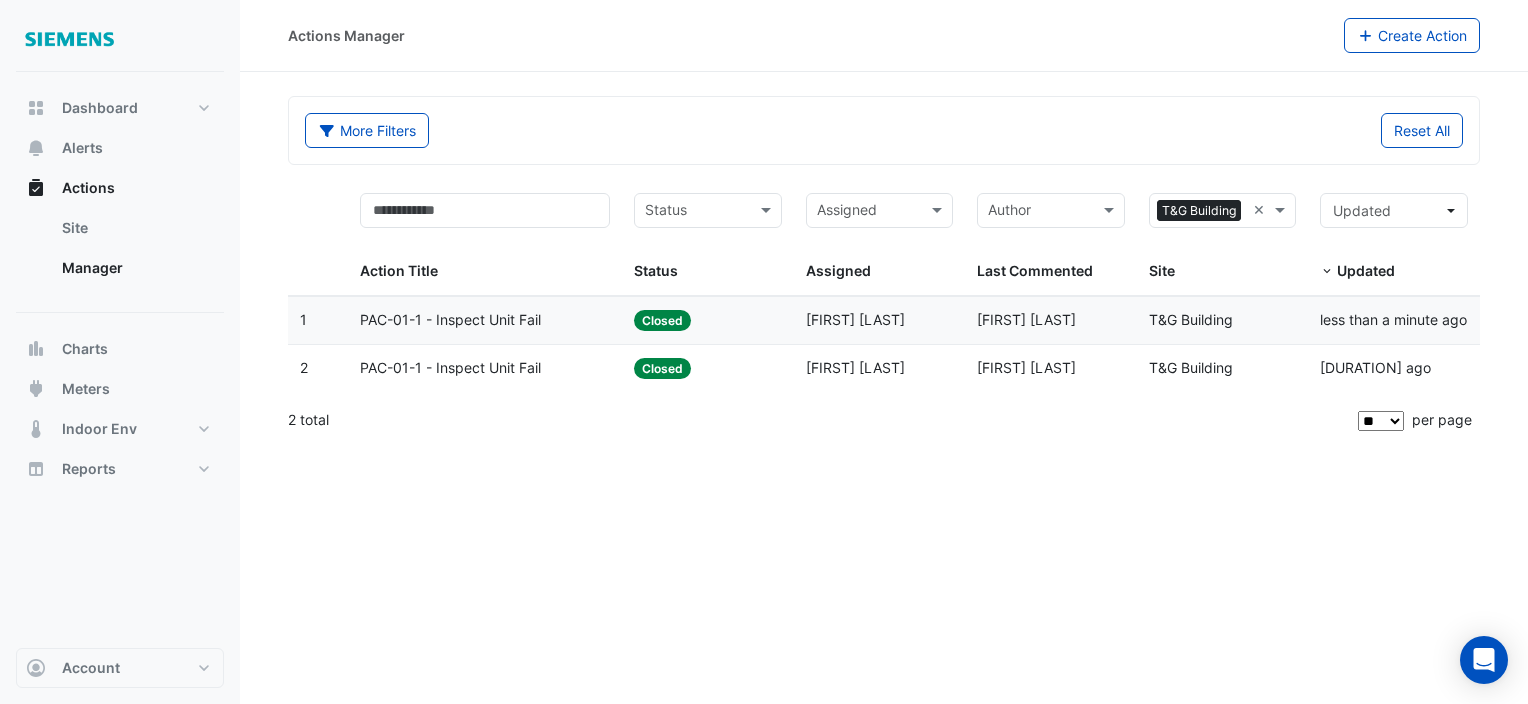 click on "PAC-01-1 - Inspect Unit Fail" 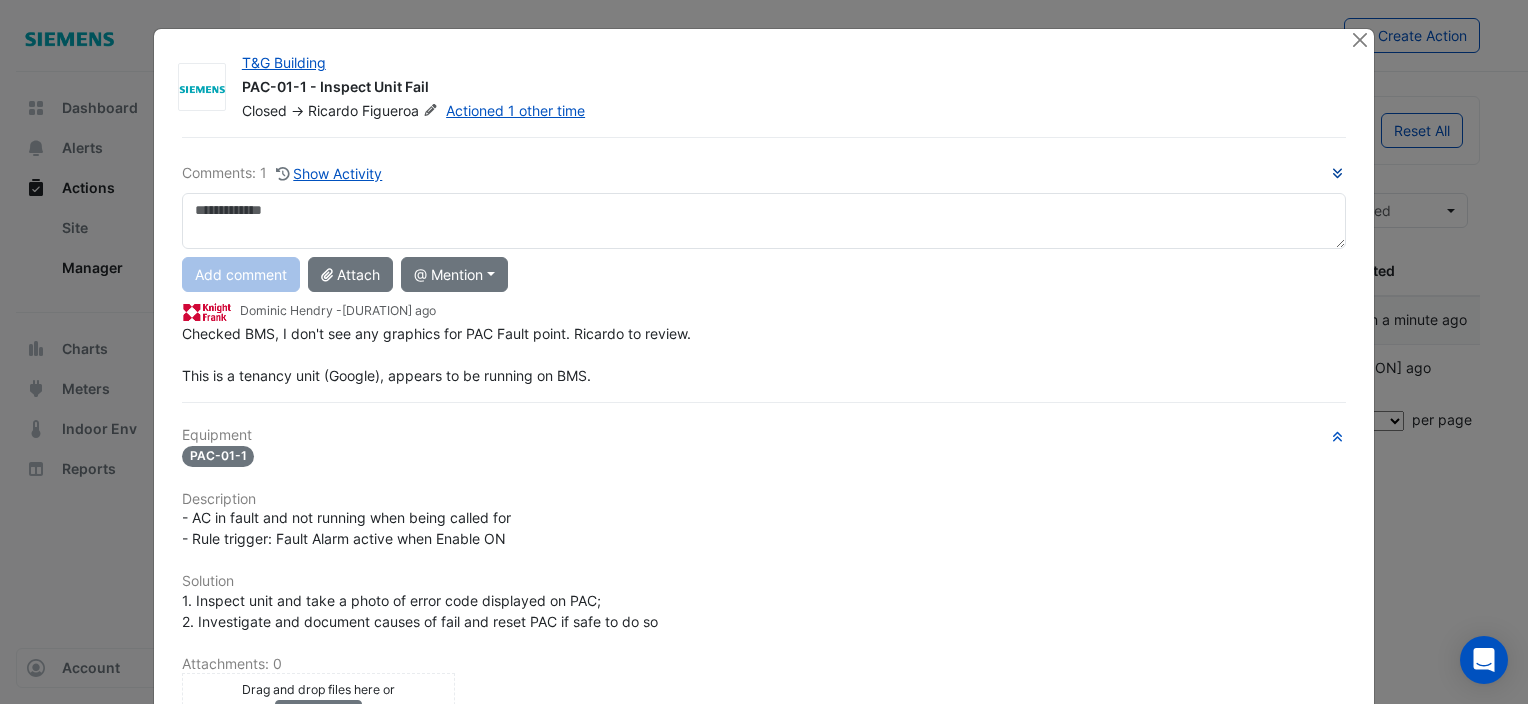 click 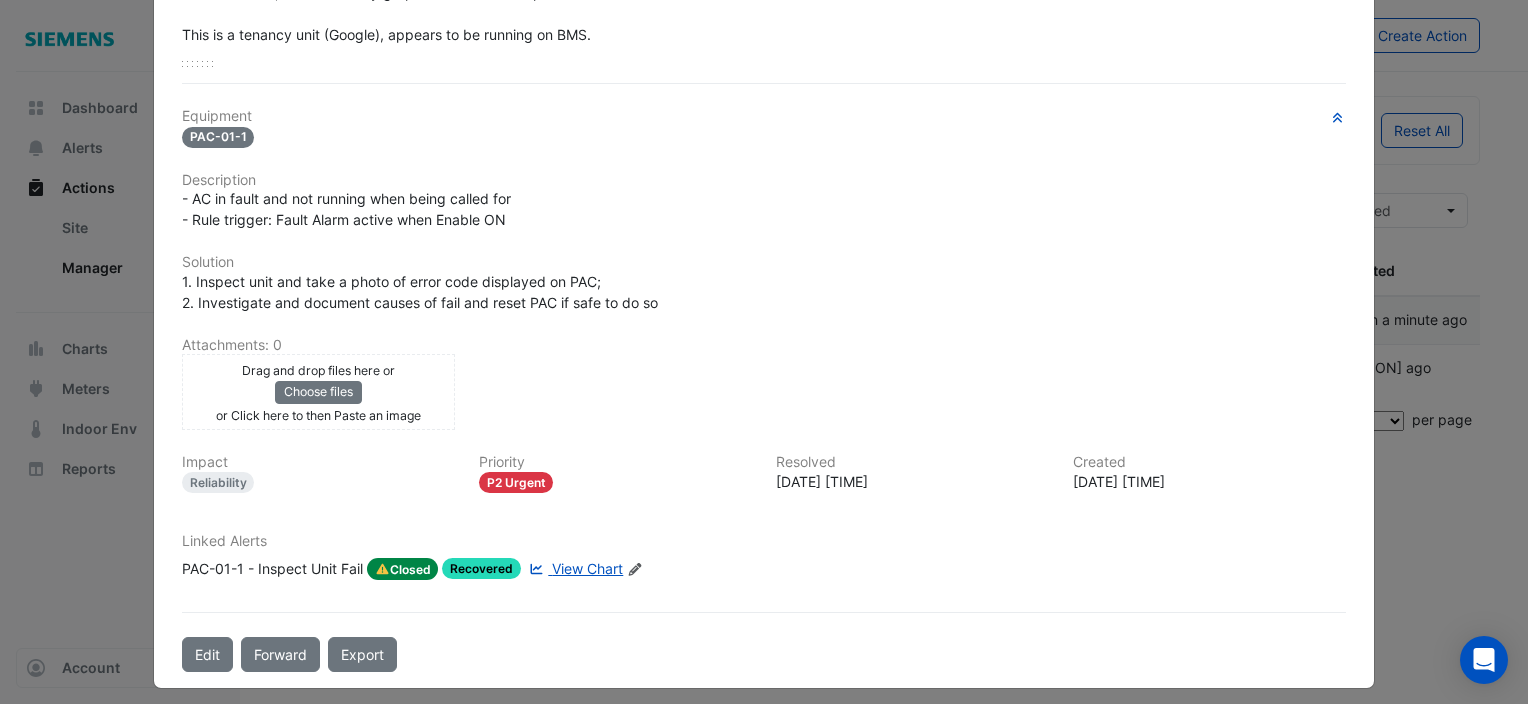 scroll, scrollTop: 302, scrollLeft: 0, axis: vertical 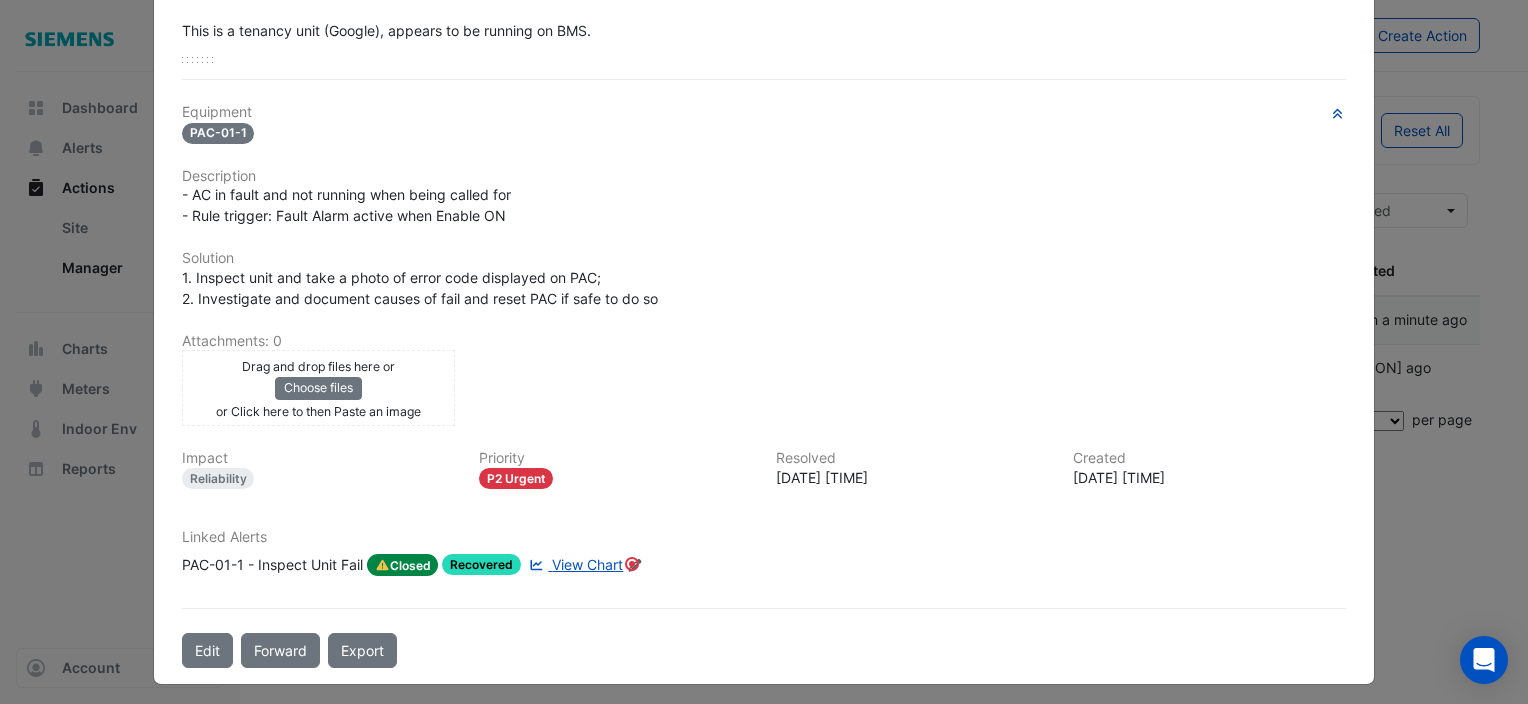 click on "Closed" 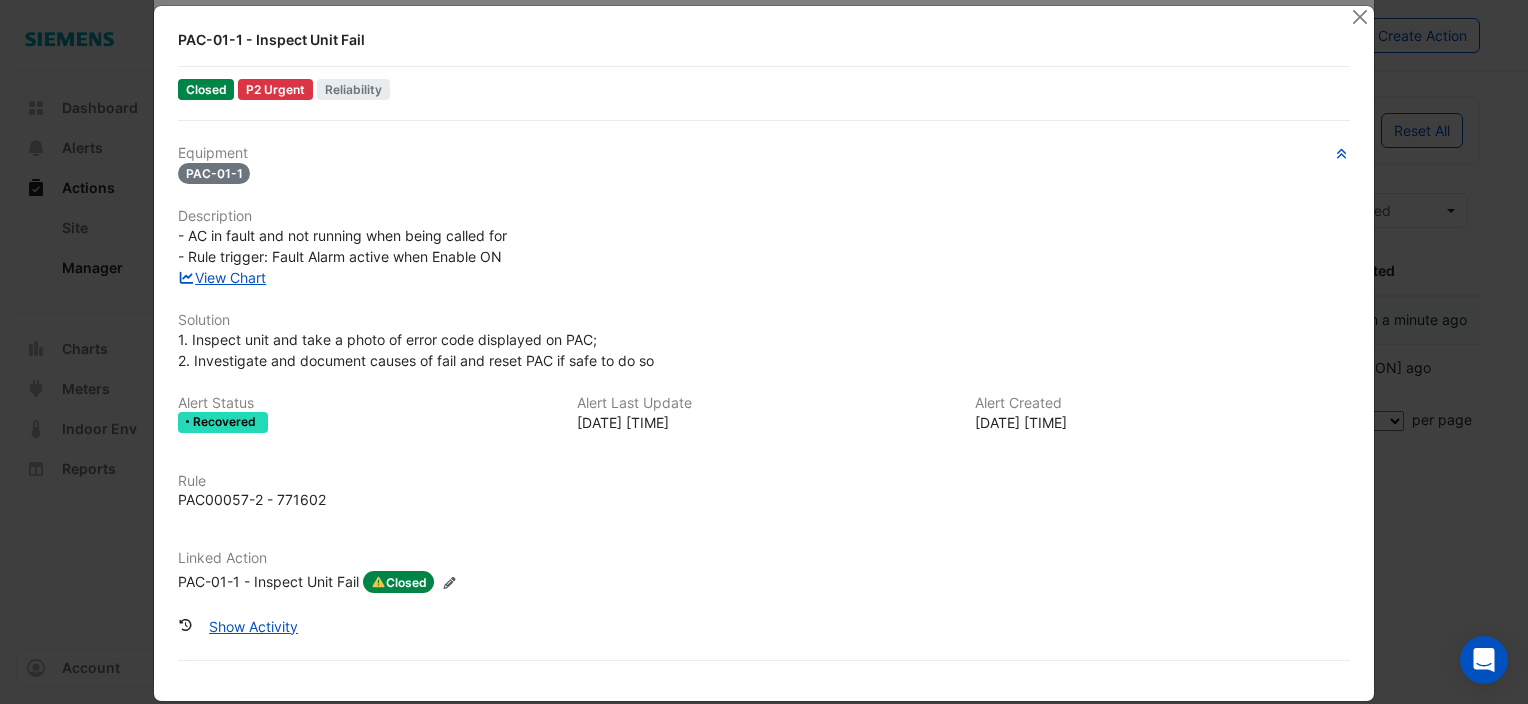 scroll, scrollTop: 45, scrollLeft: 0, axis: vertical 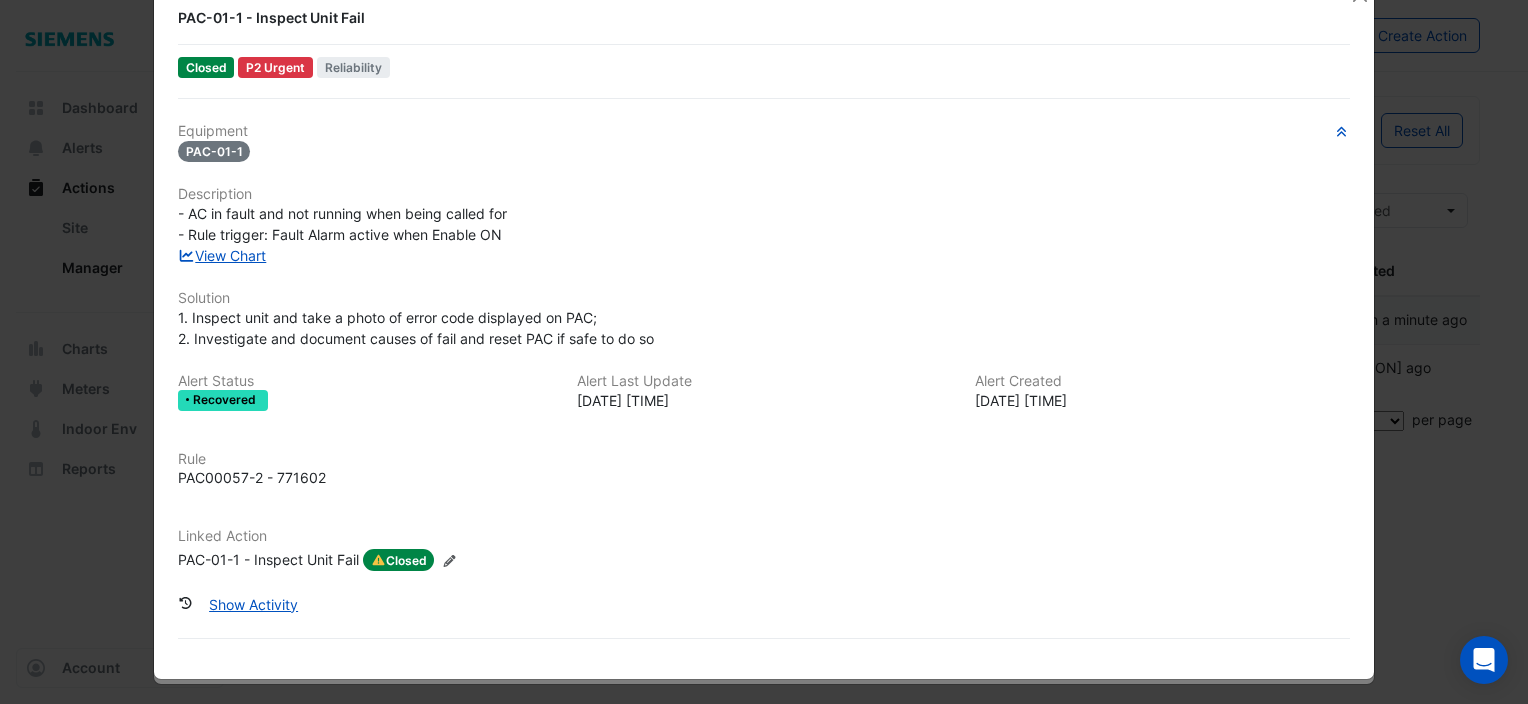 click on "Edit Linked Action" 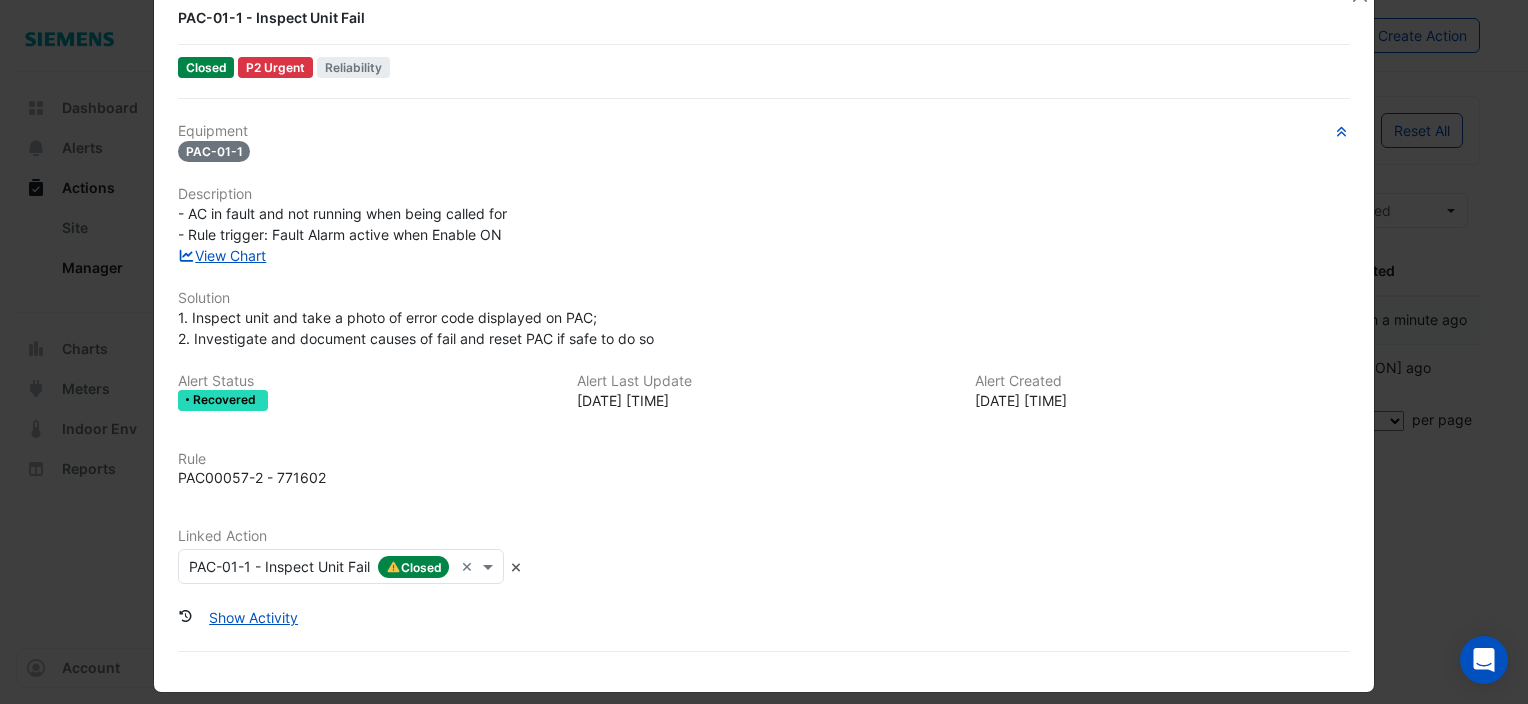 click on "Recovered" 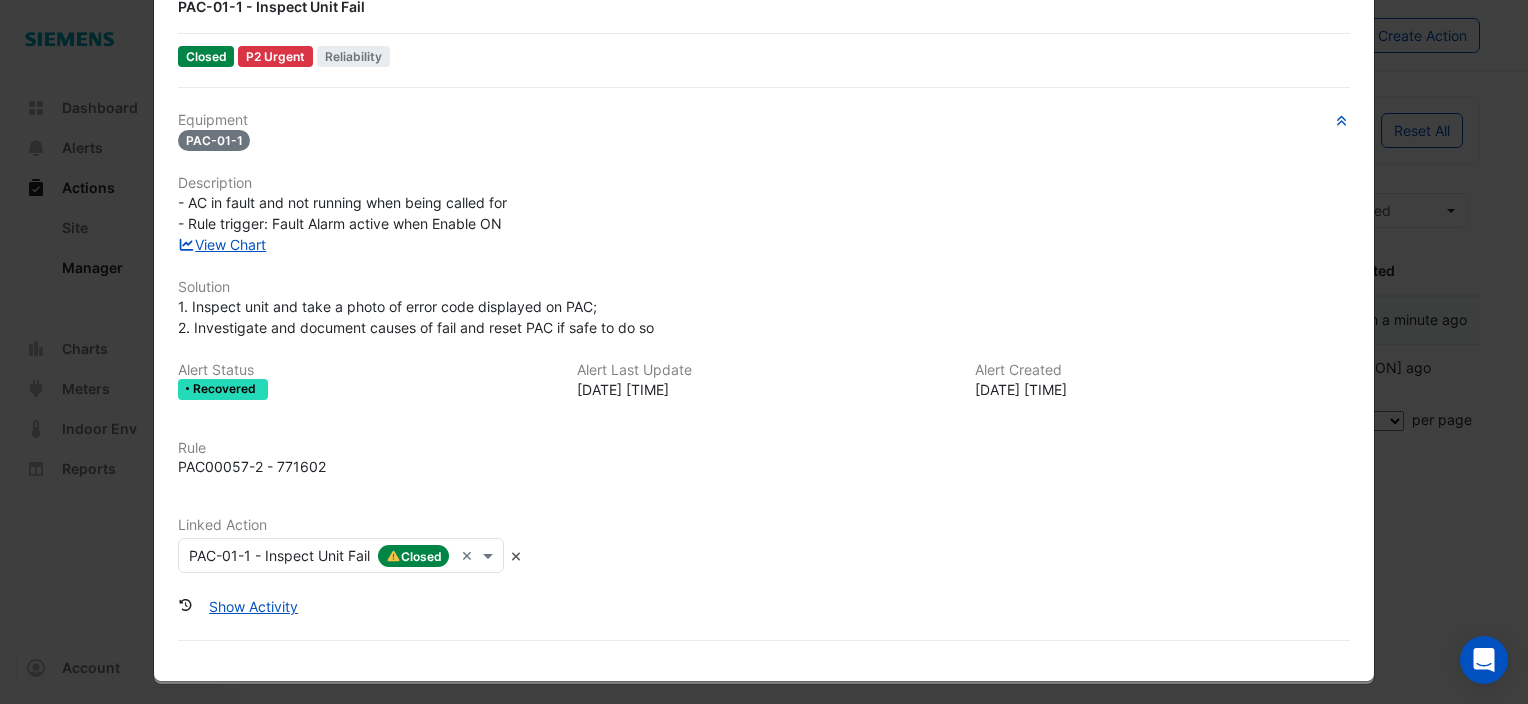 scroll, scrollTop: 60, scrollLeft: 0, axis: vertical 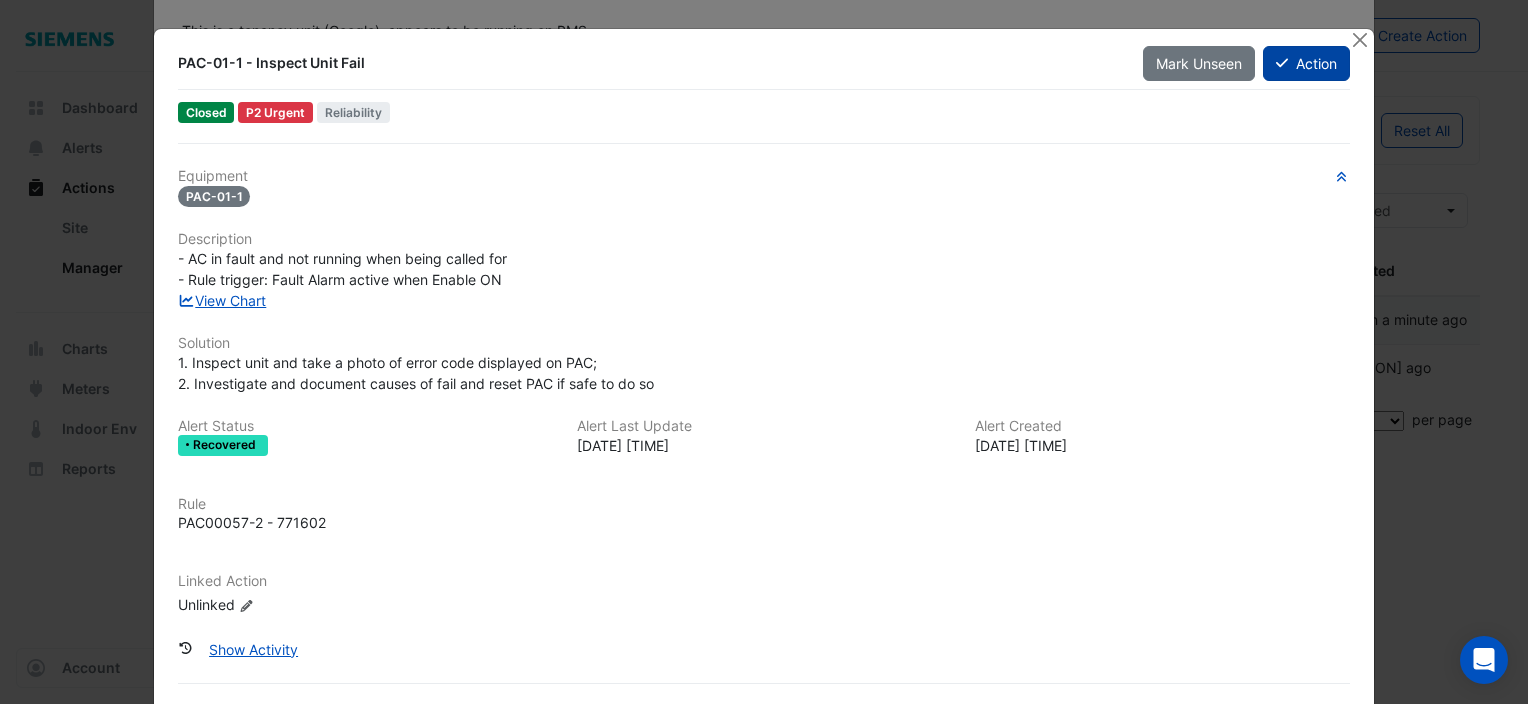 click on "Action" 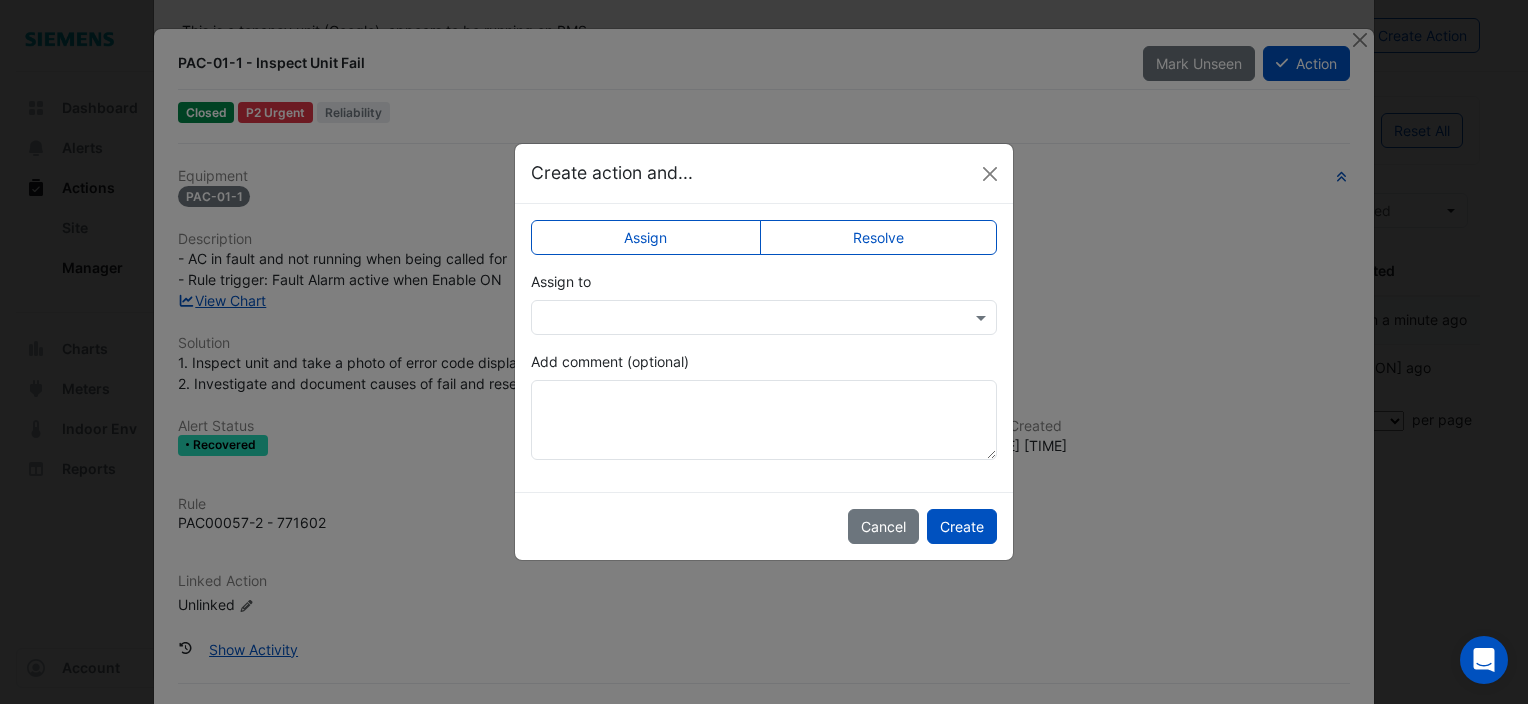 click on "Assign" 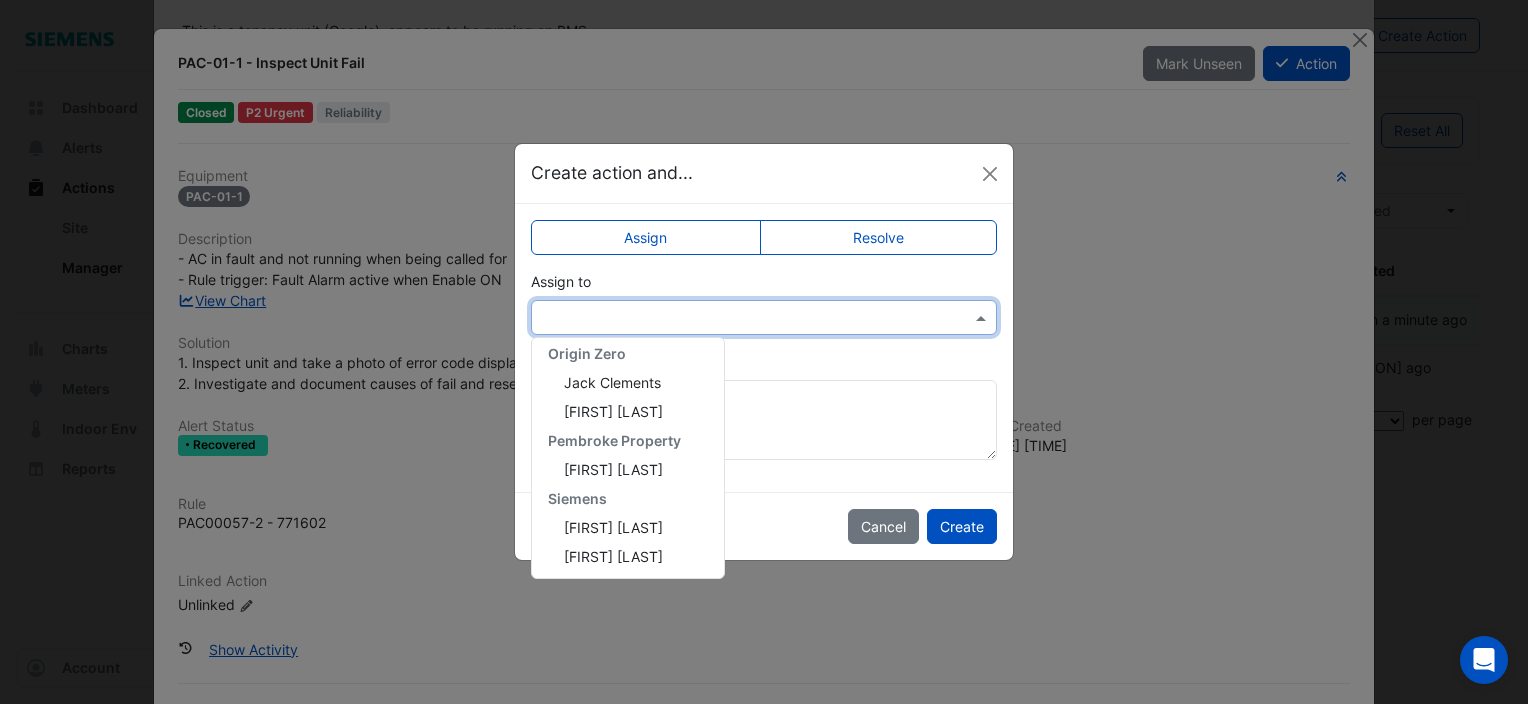 scroll, scrollTop: 588, scrollLeft: 0, axis: vertical 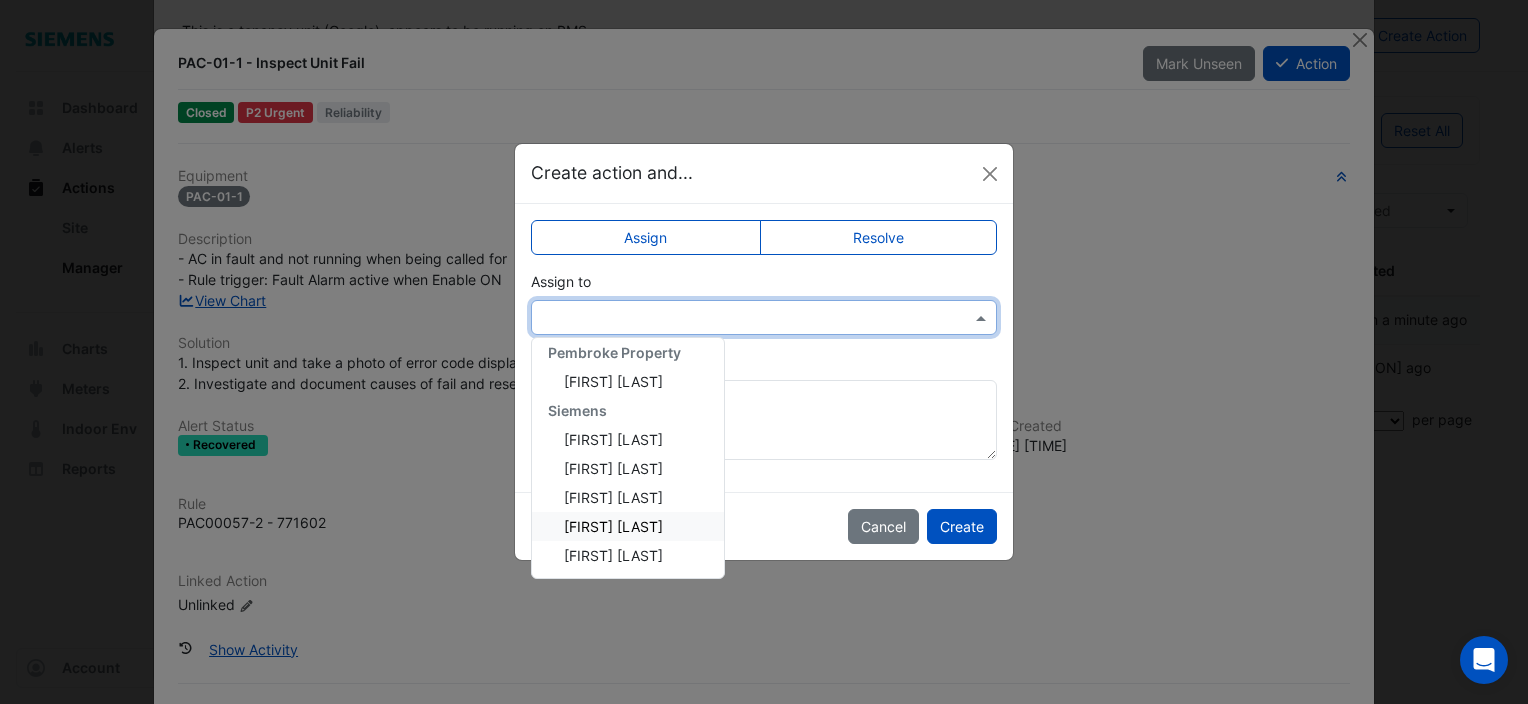 click on "[FIRST] [LAST]" at bounding box center (613, 526) 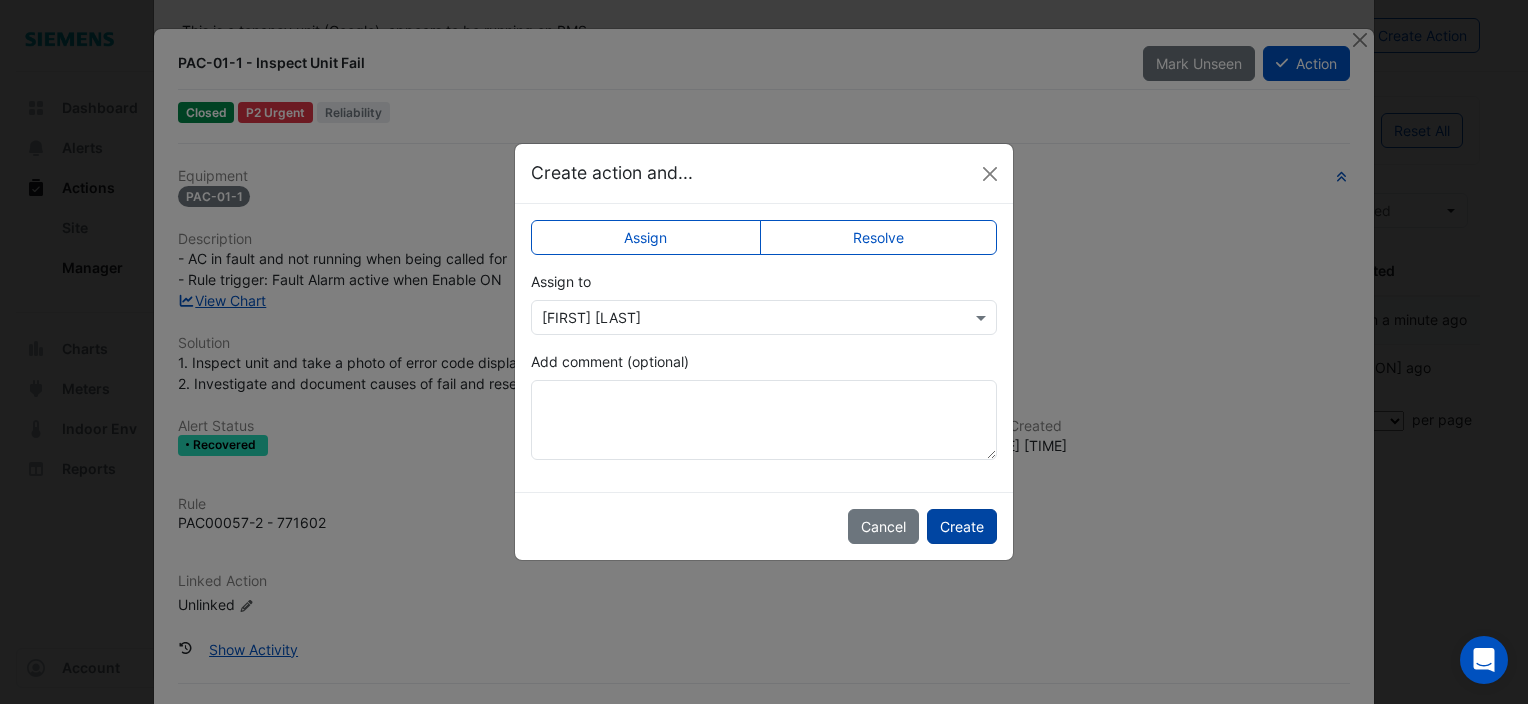 click on "Create" 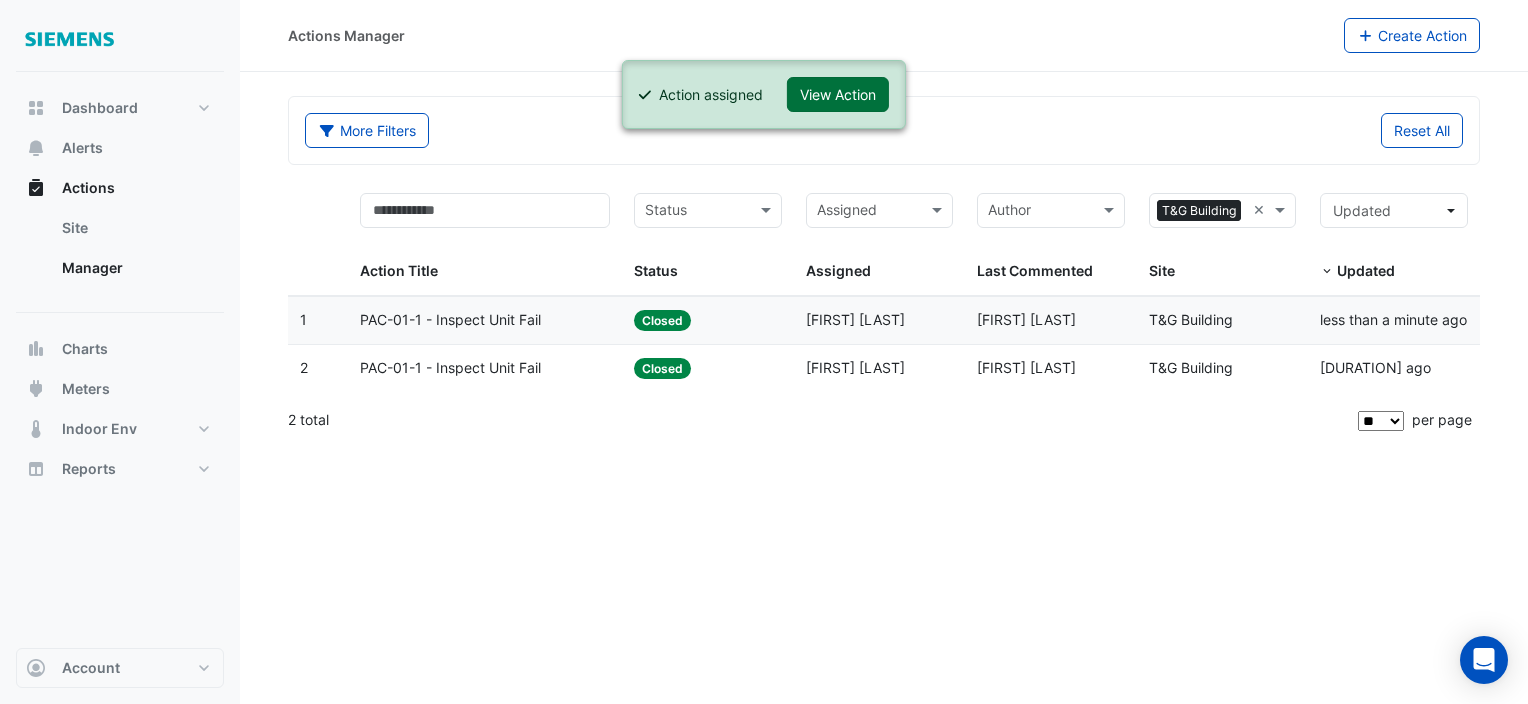 click on "View Action" 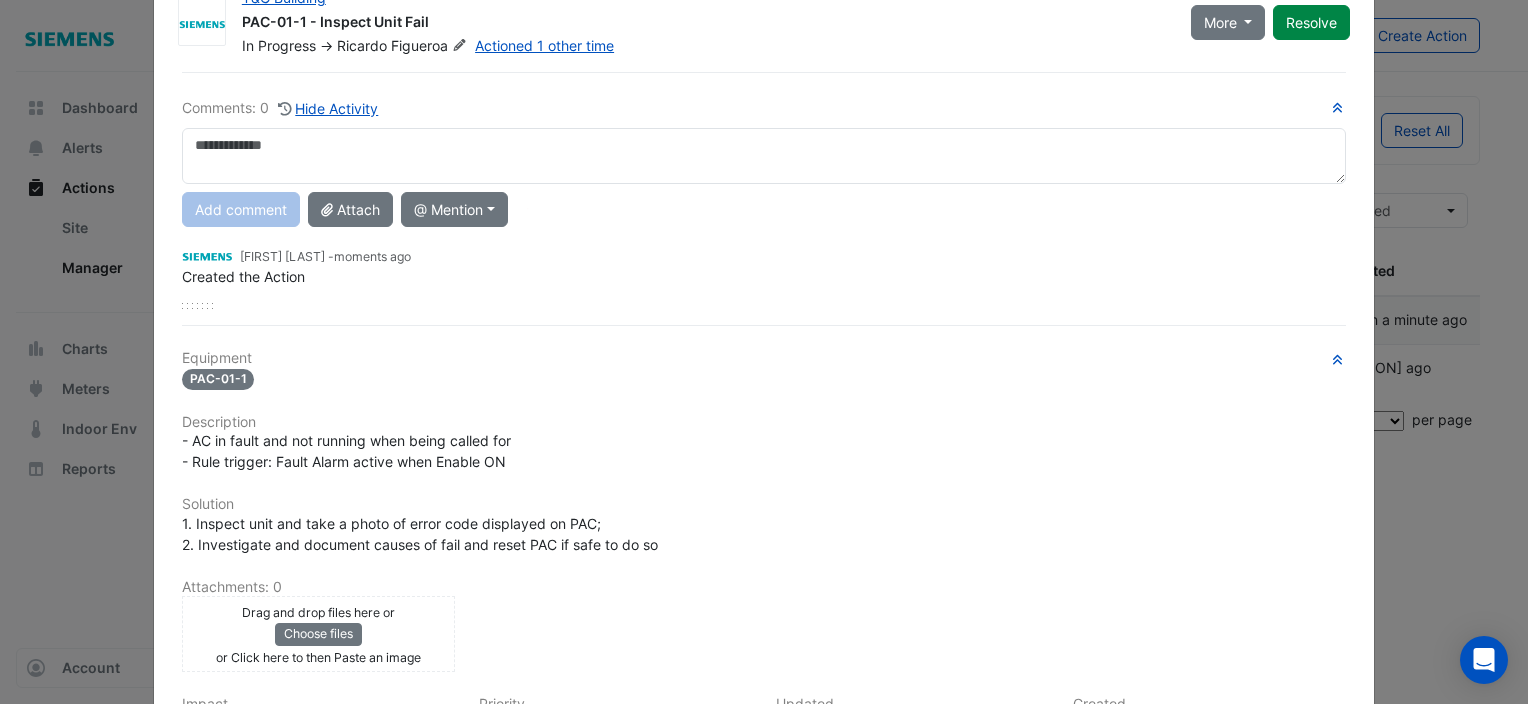 scroll, scrollTop: 100, scrollLeft: 0, axis: vertical 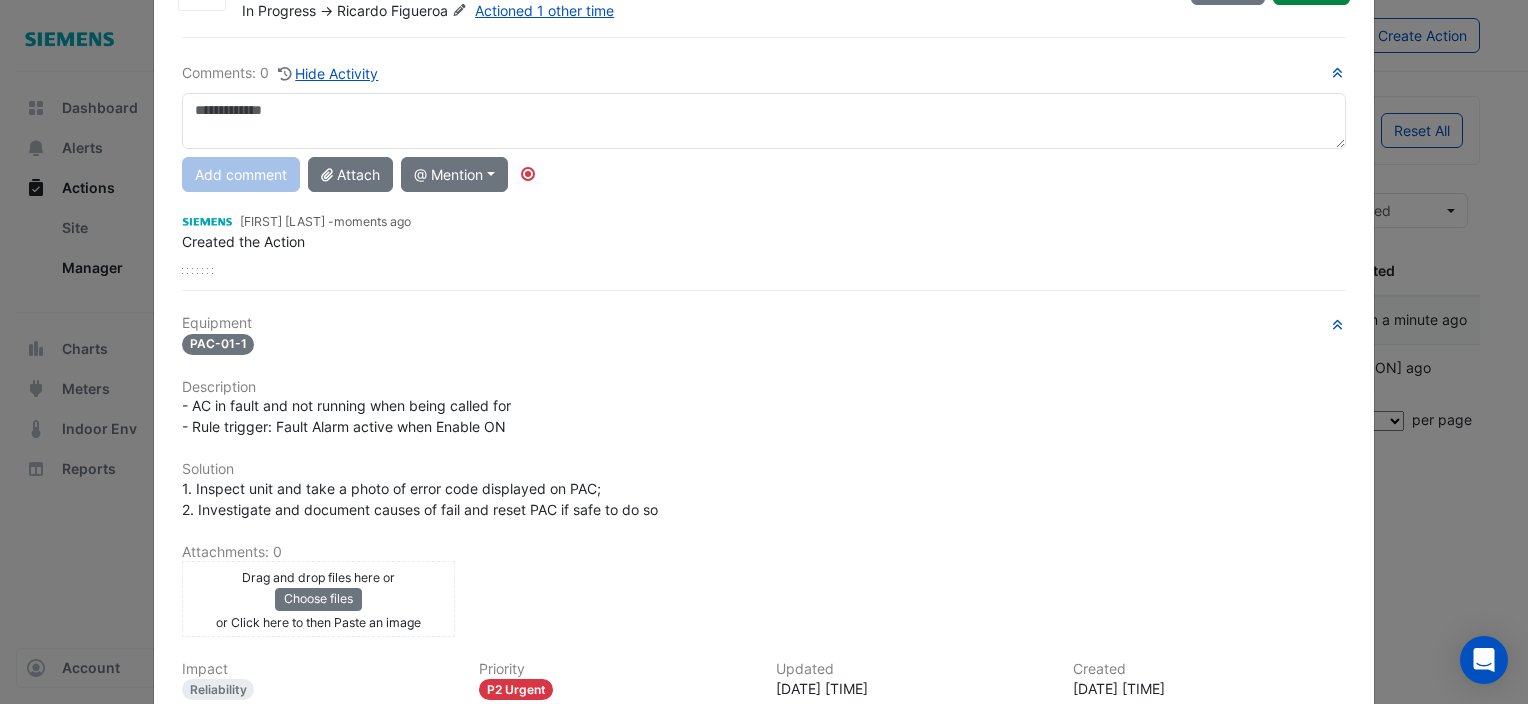 click on "[FIRST] [LAST] -
moments ago
Created the Action" 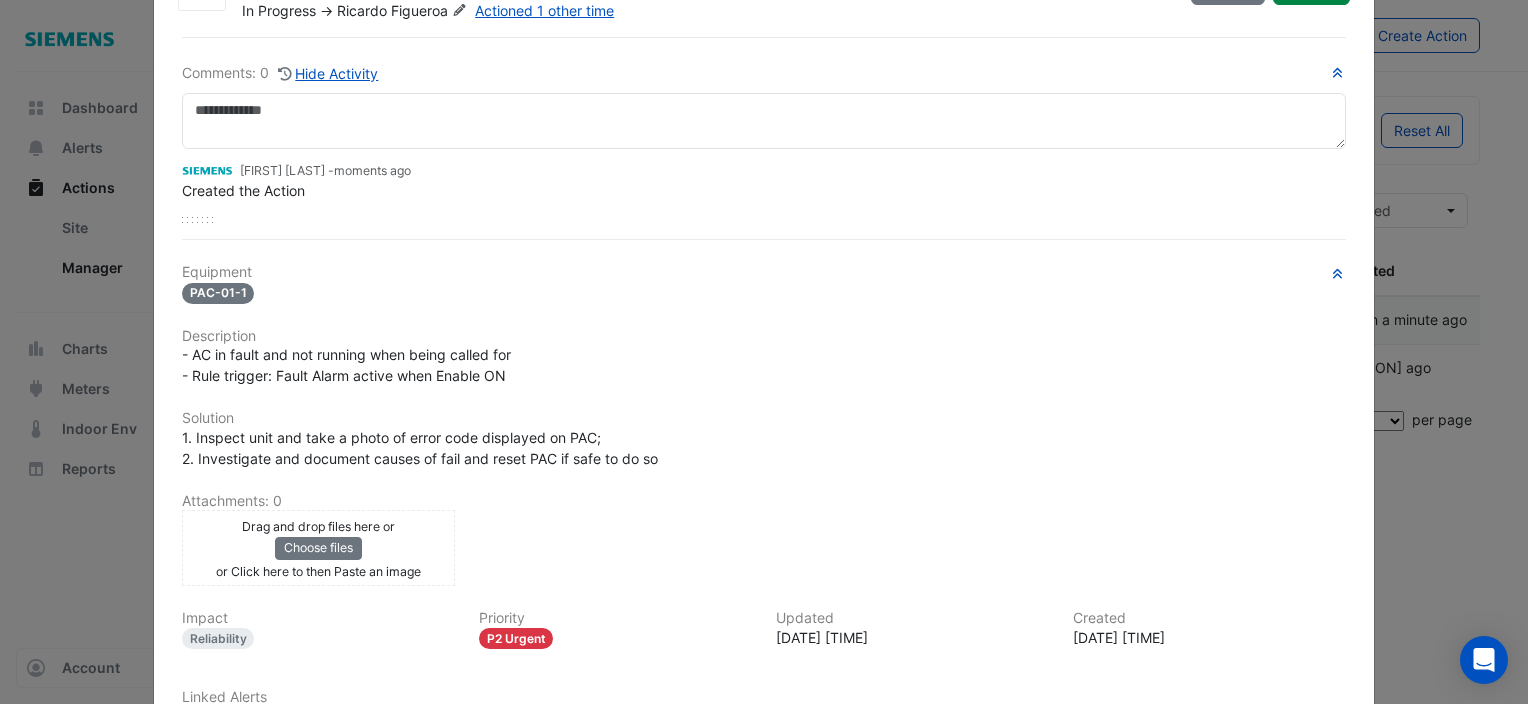 click on "[FIRST] [LAST] -
moments ago
Created the Action" 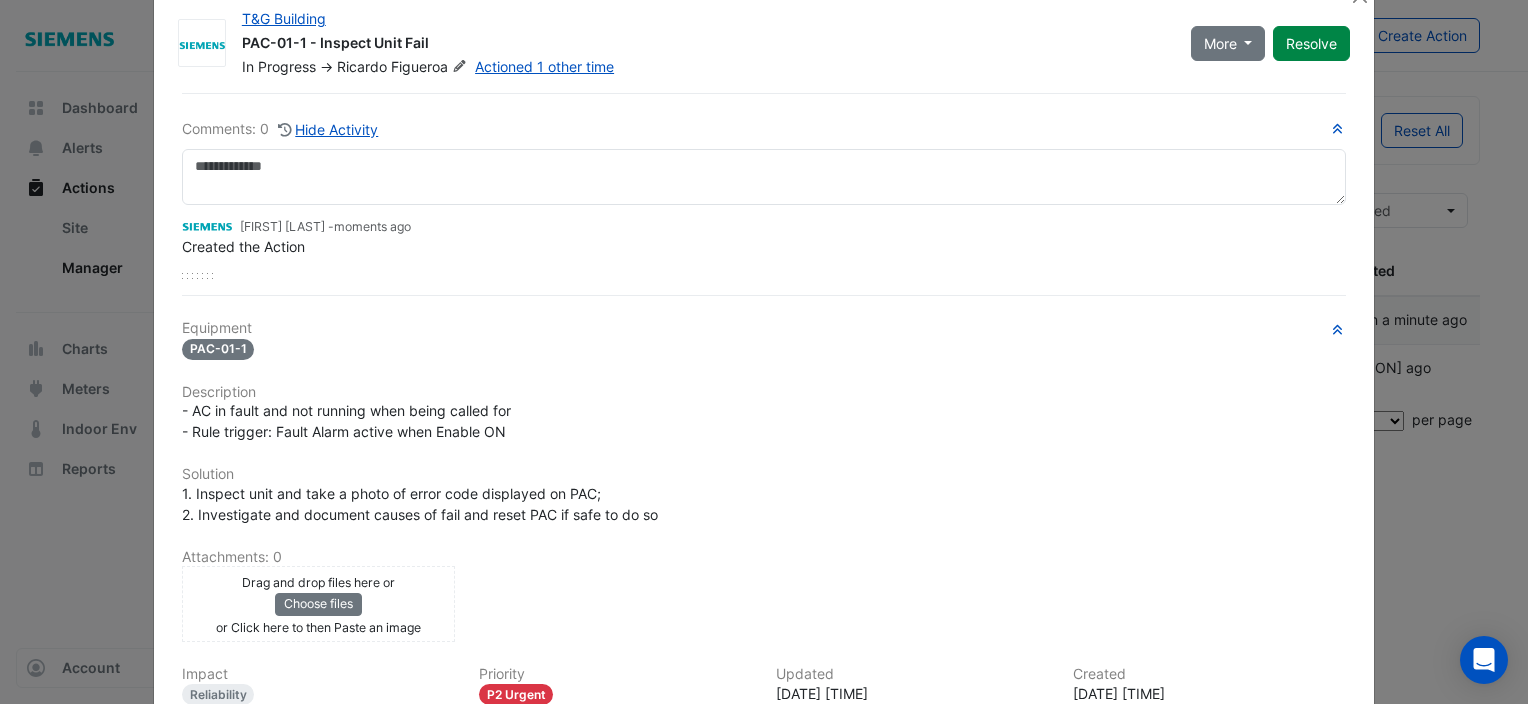 scroll, scrollTop: 0, scrollLeft: 0, axis: both 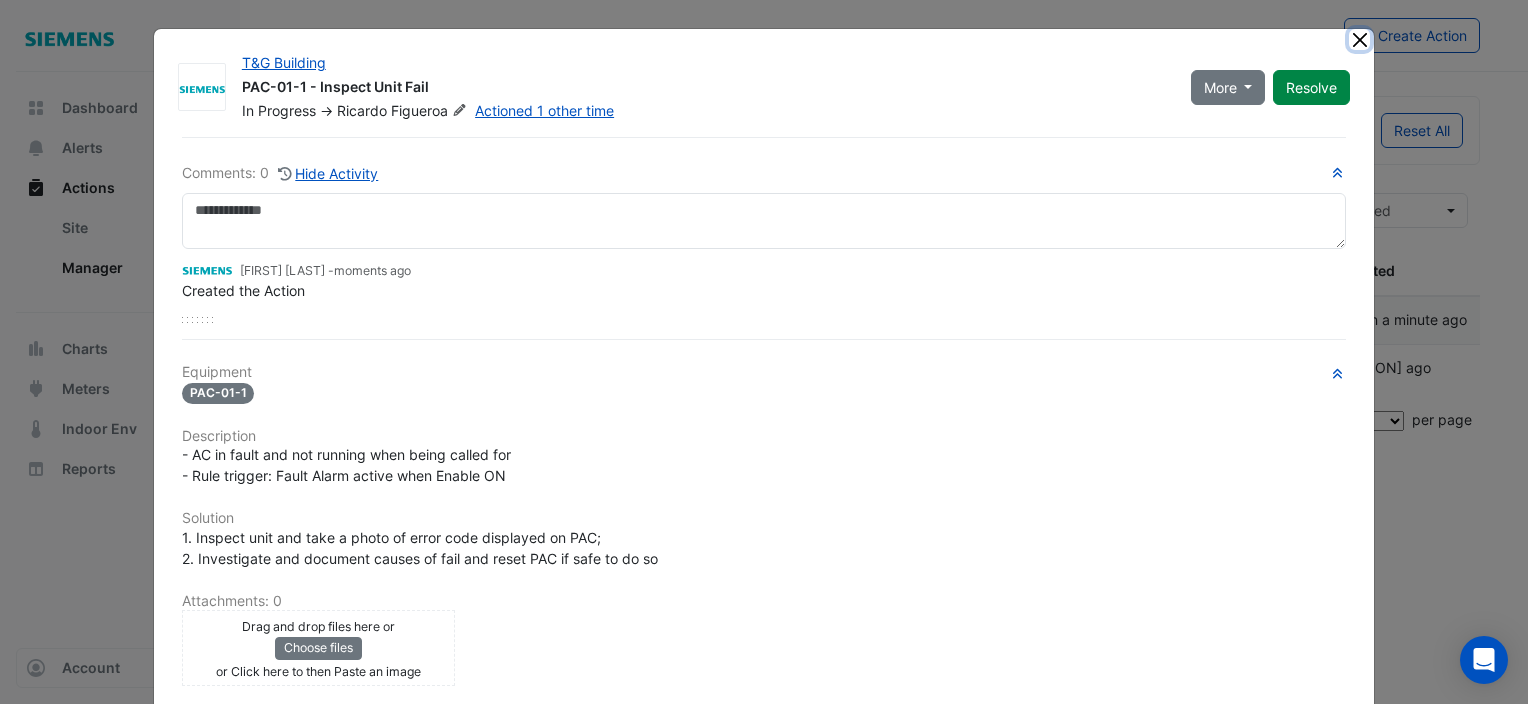 click 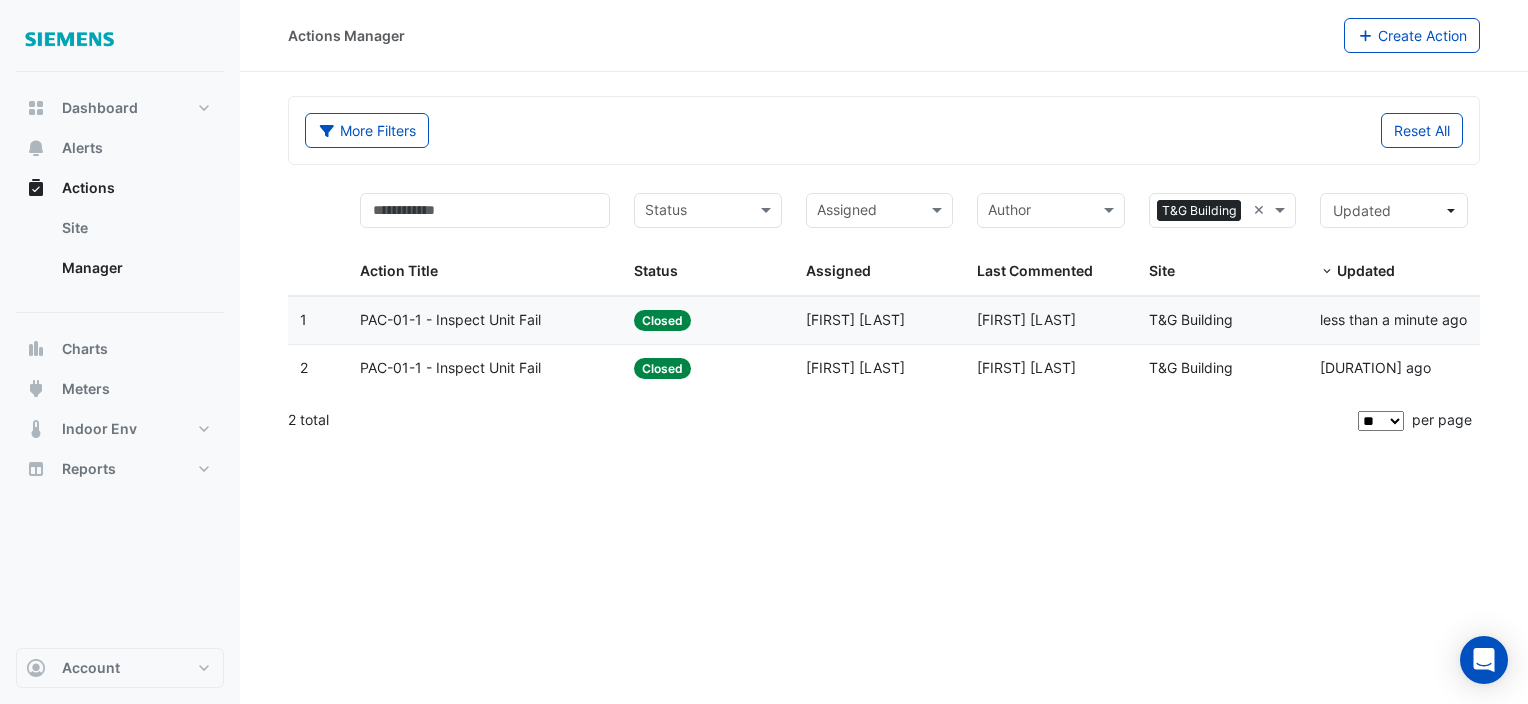 click on "Actions Manager
Create Action
More Filters
Reset All
Status
Assigned
Sites × T&G Building ×
Action Title
Status
Status
Assigned
Assigned" 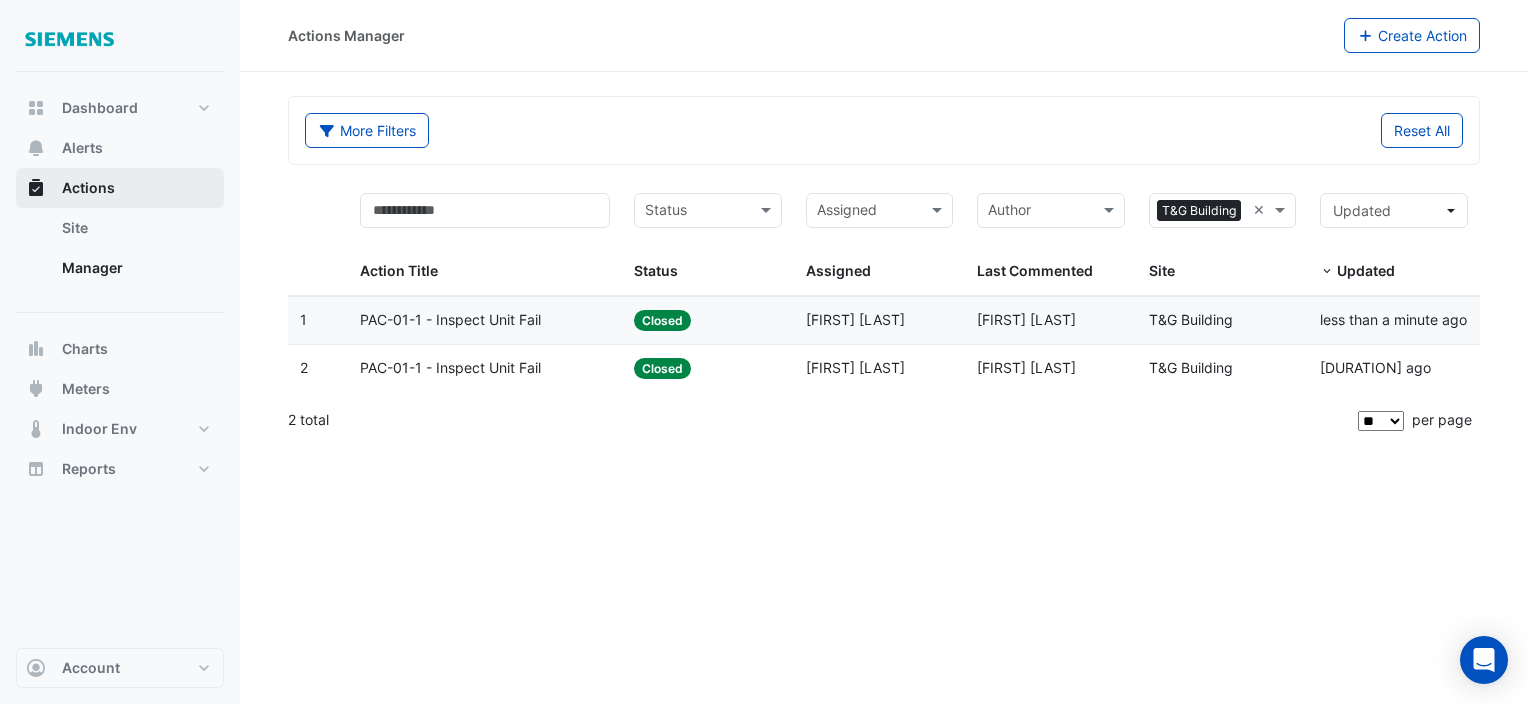 click on "Actions" at bounding box center (120, 188) 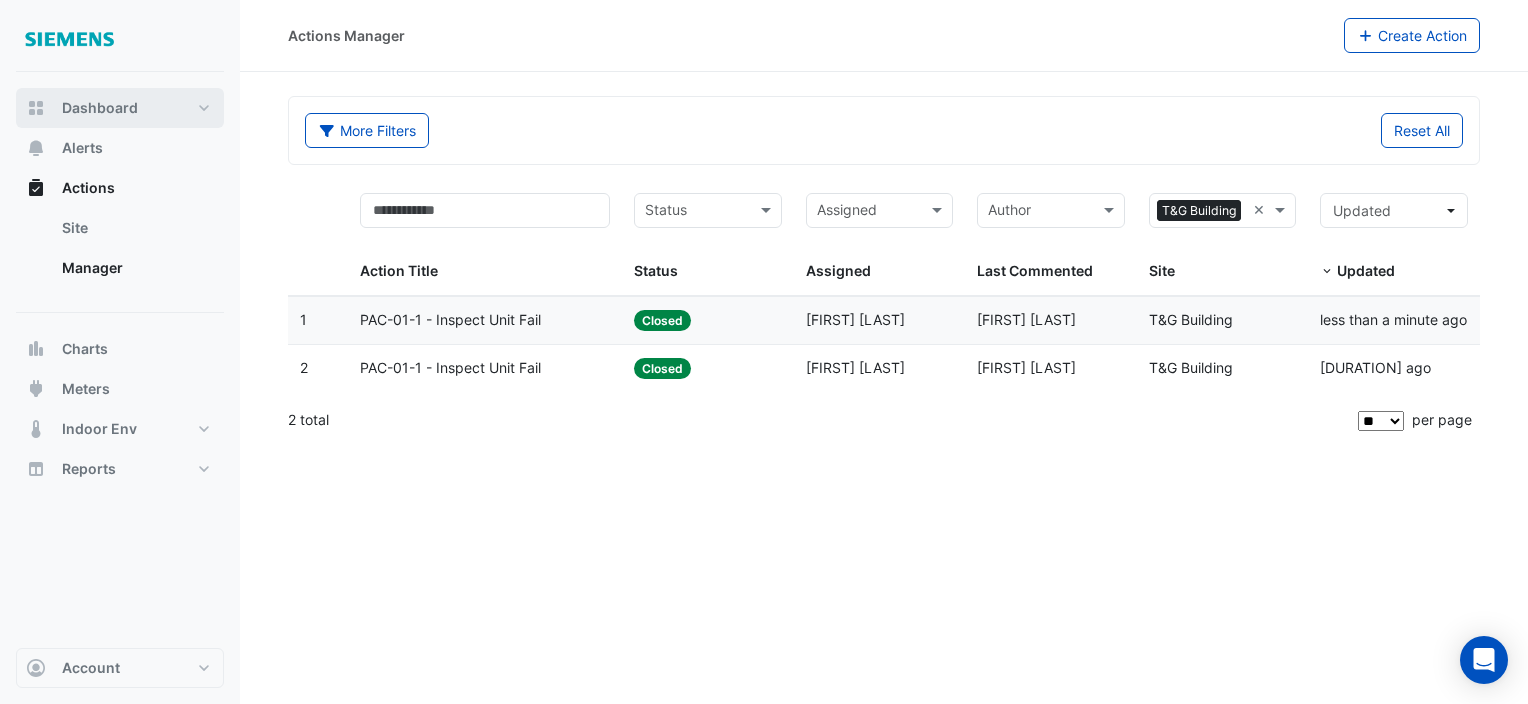 click on "Dashboard" at bounding box center (100, 108) 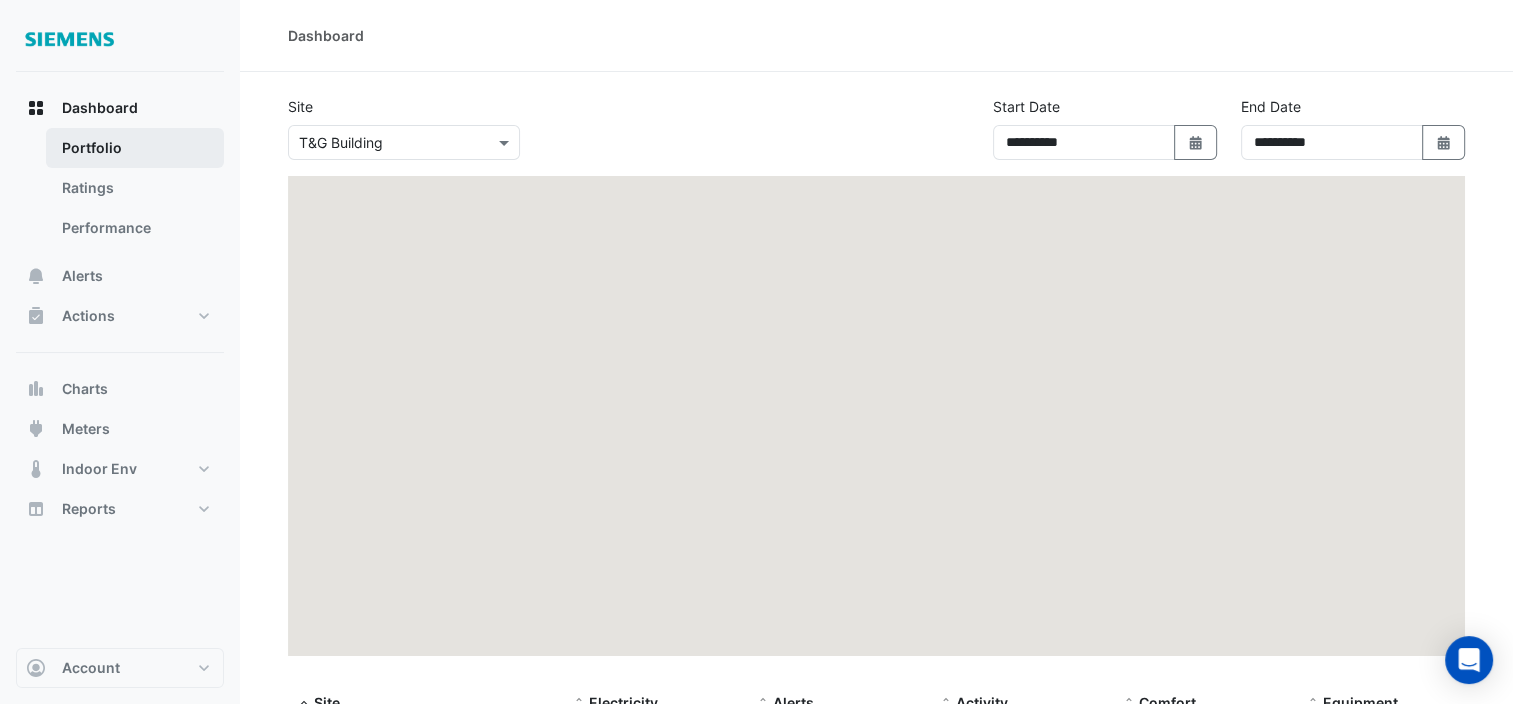 click on "Portfolio" at bounding box center (135, 148) 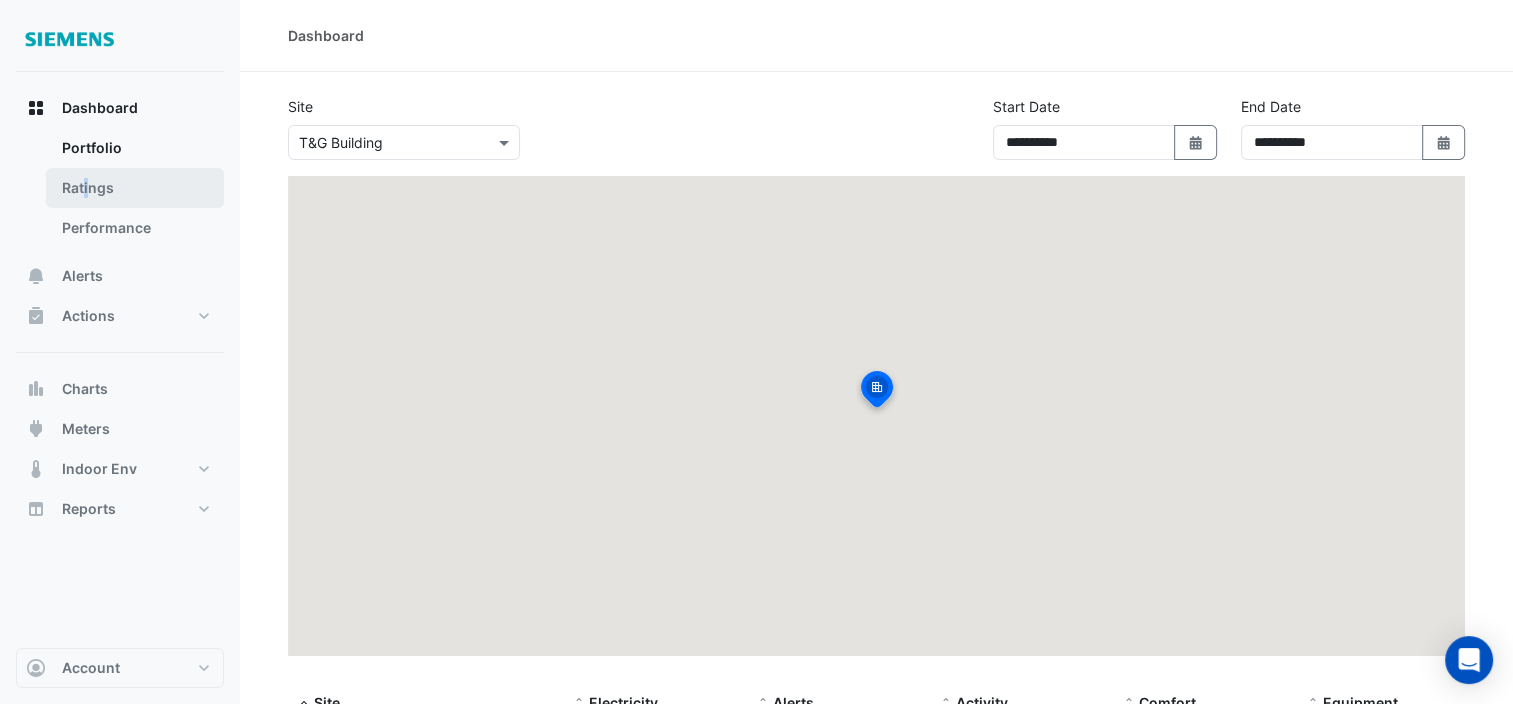 click on "Ratings" at bounding box center [135, 188] 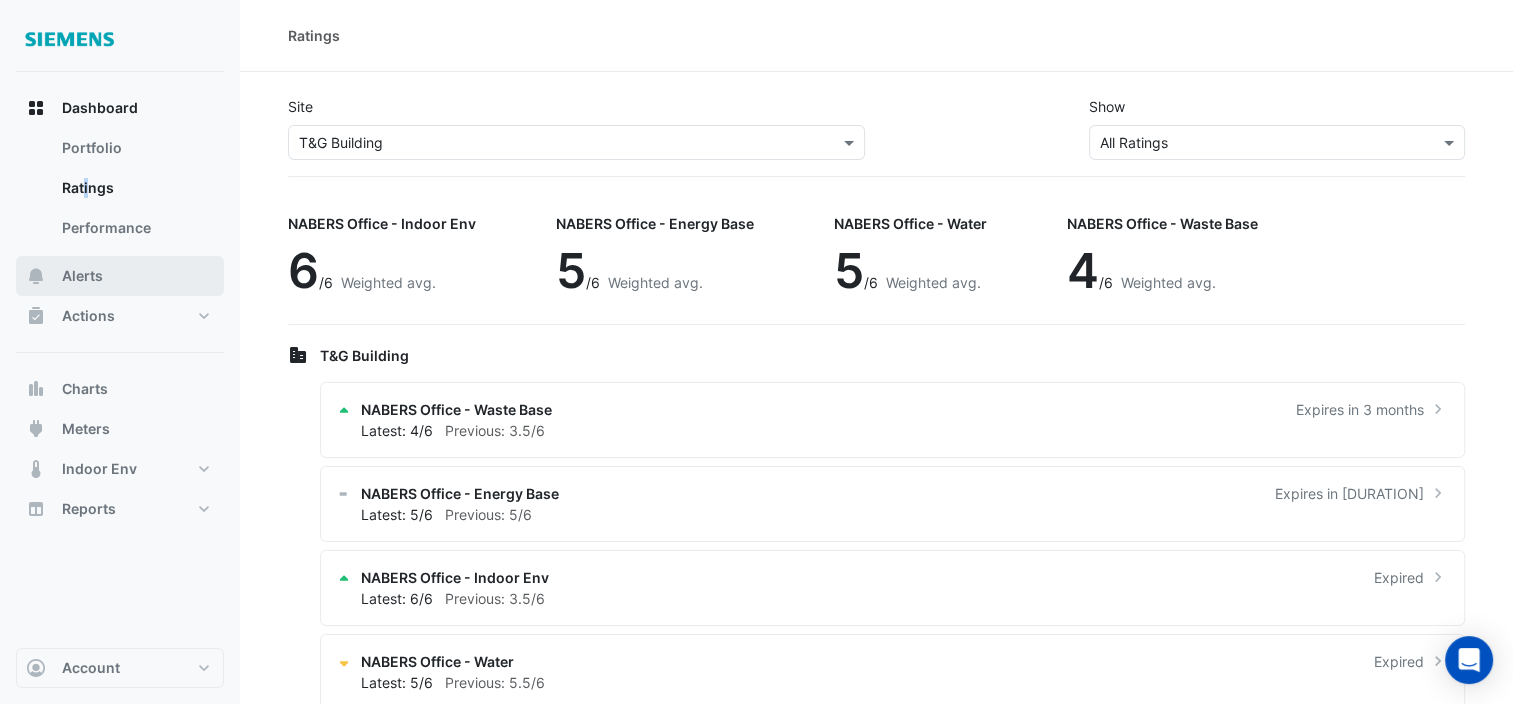 drag, startPoint x: 86, startPoint y: 189, endPoint x: 72, endPoint y: 285, distance: 97.015465 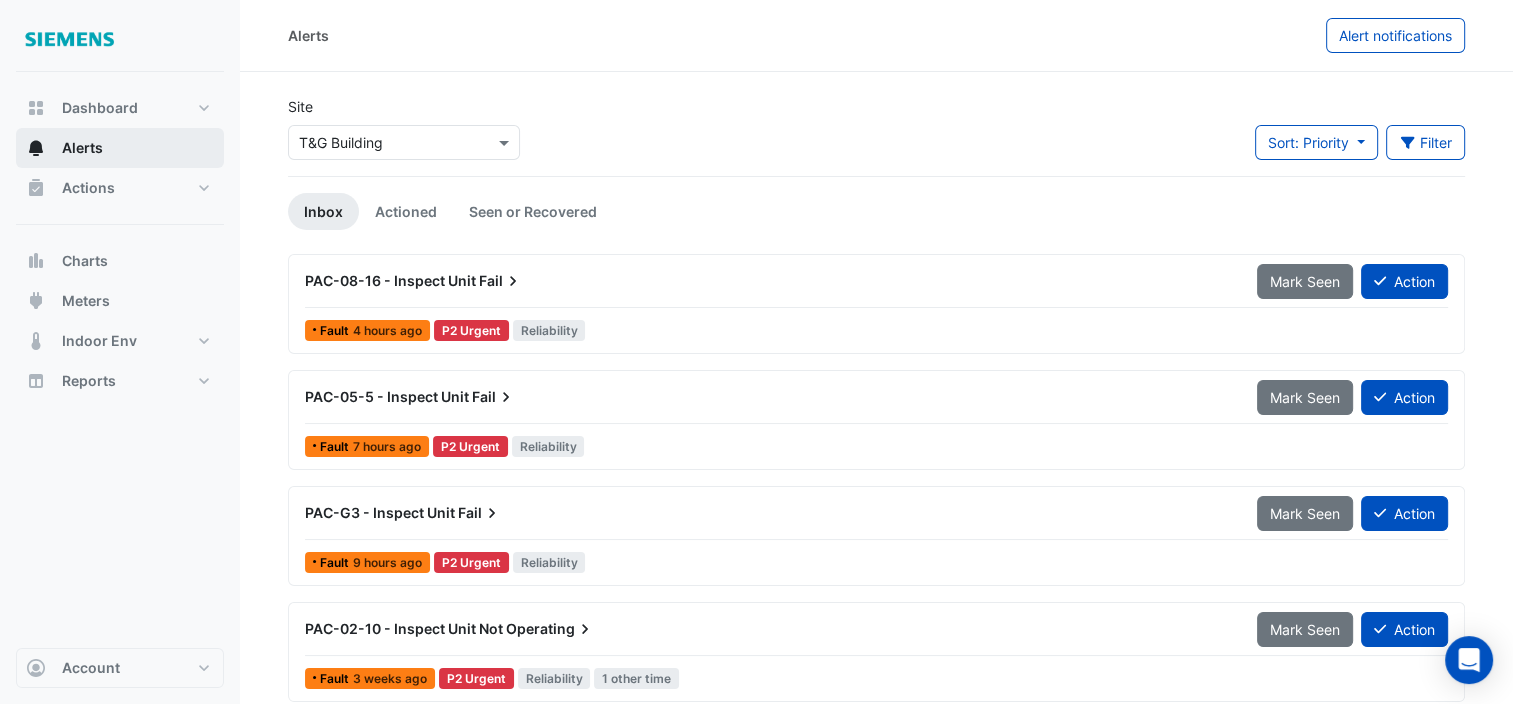 click on "Alerts" at bounding box center [82, 148] 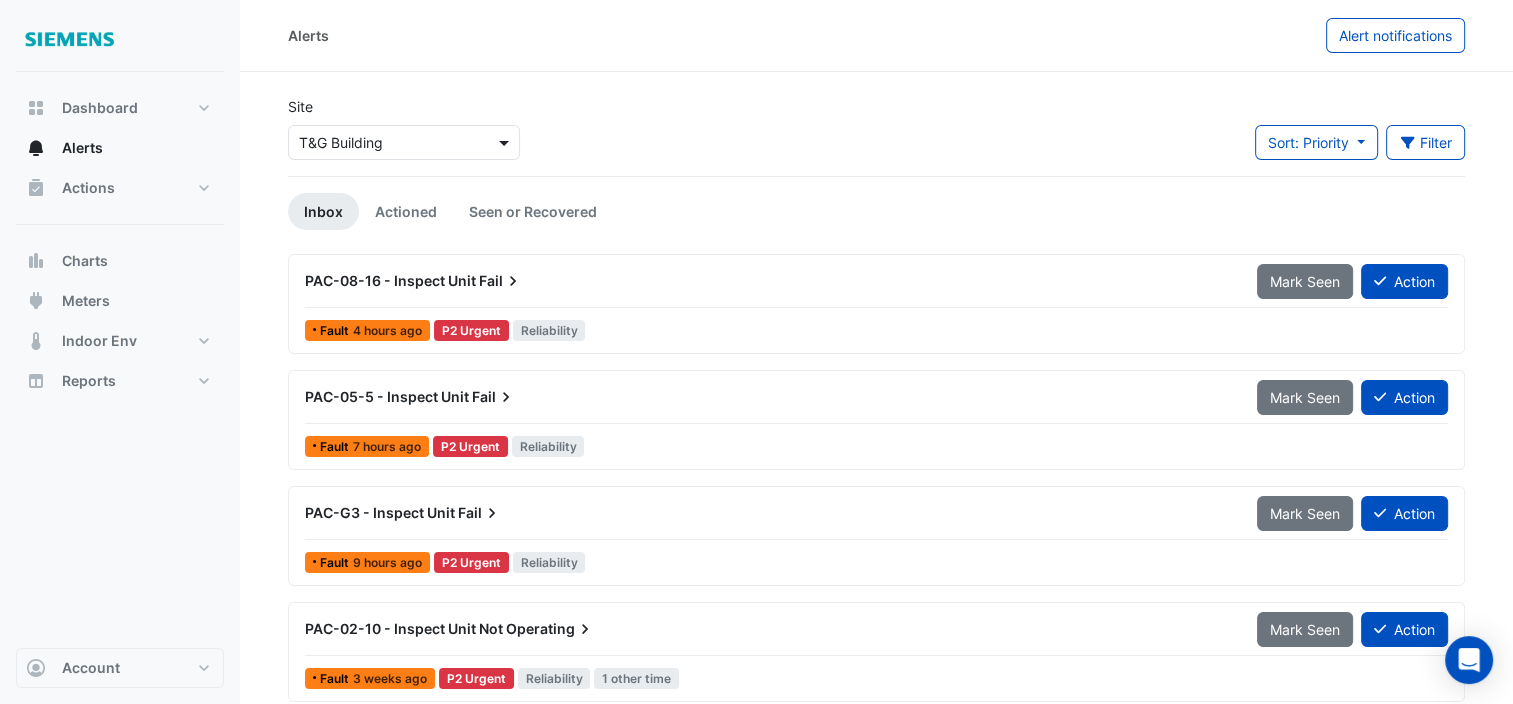 click at bounding box center (506, 142) 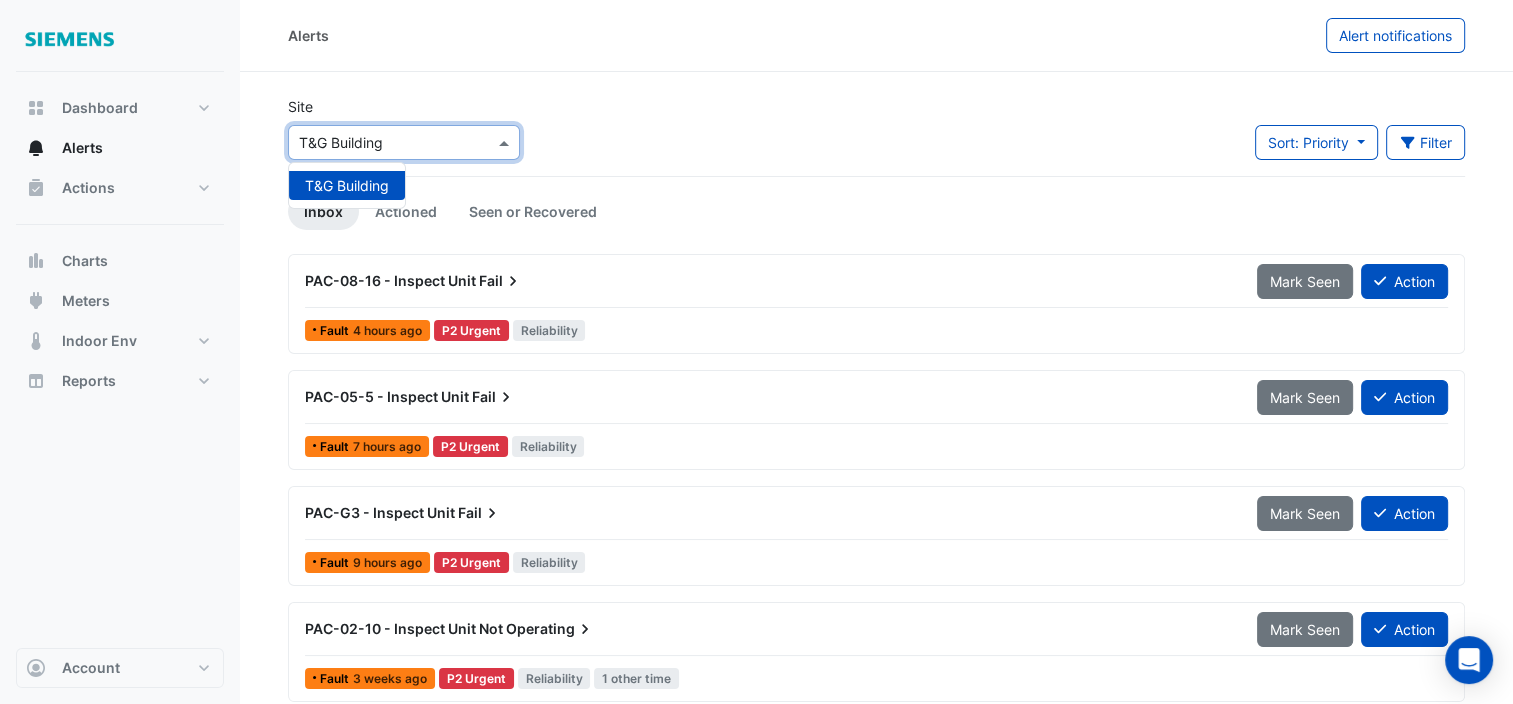 click on "Site
Select a Site × T&G Building T&G Building
Sort: Priority
Priority
Updated
Filter
Title
Priority
Filter
Impact
Filter
Equipment Type" 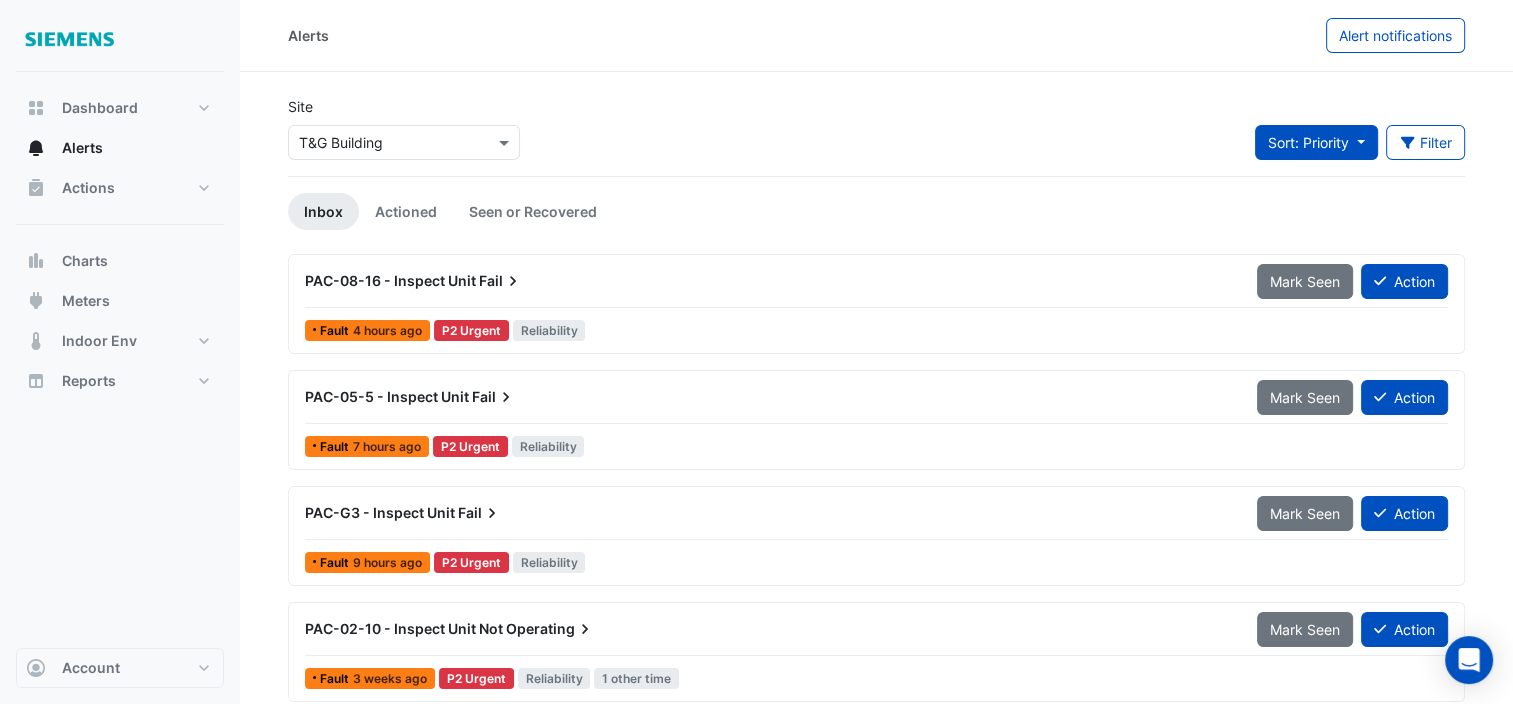 click on "Sort: Priority" 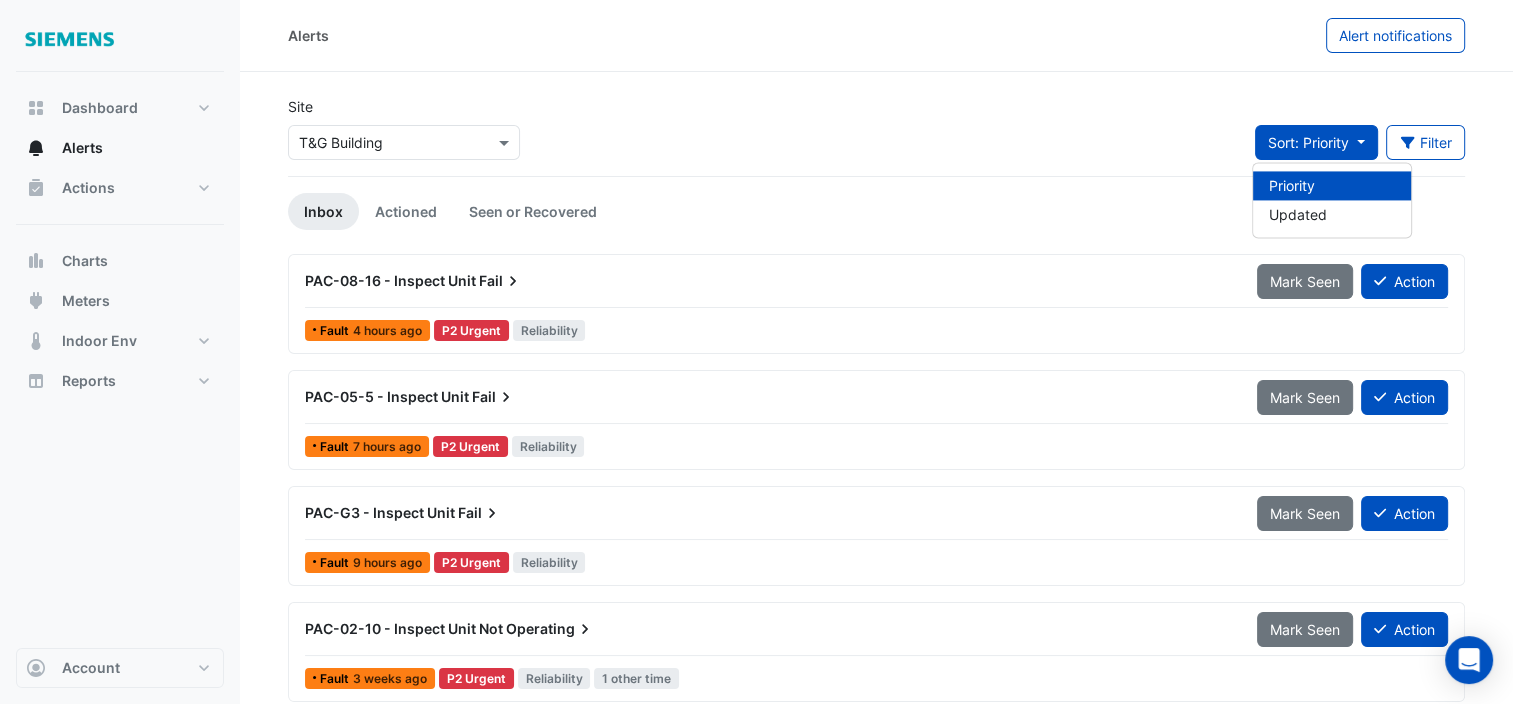 click on "Sort: Priority" 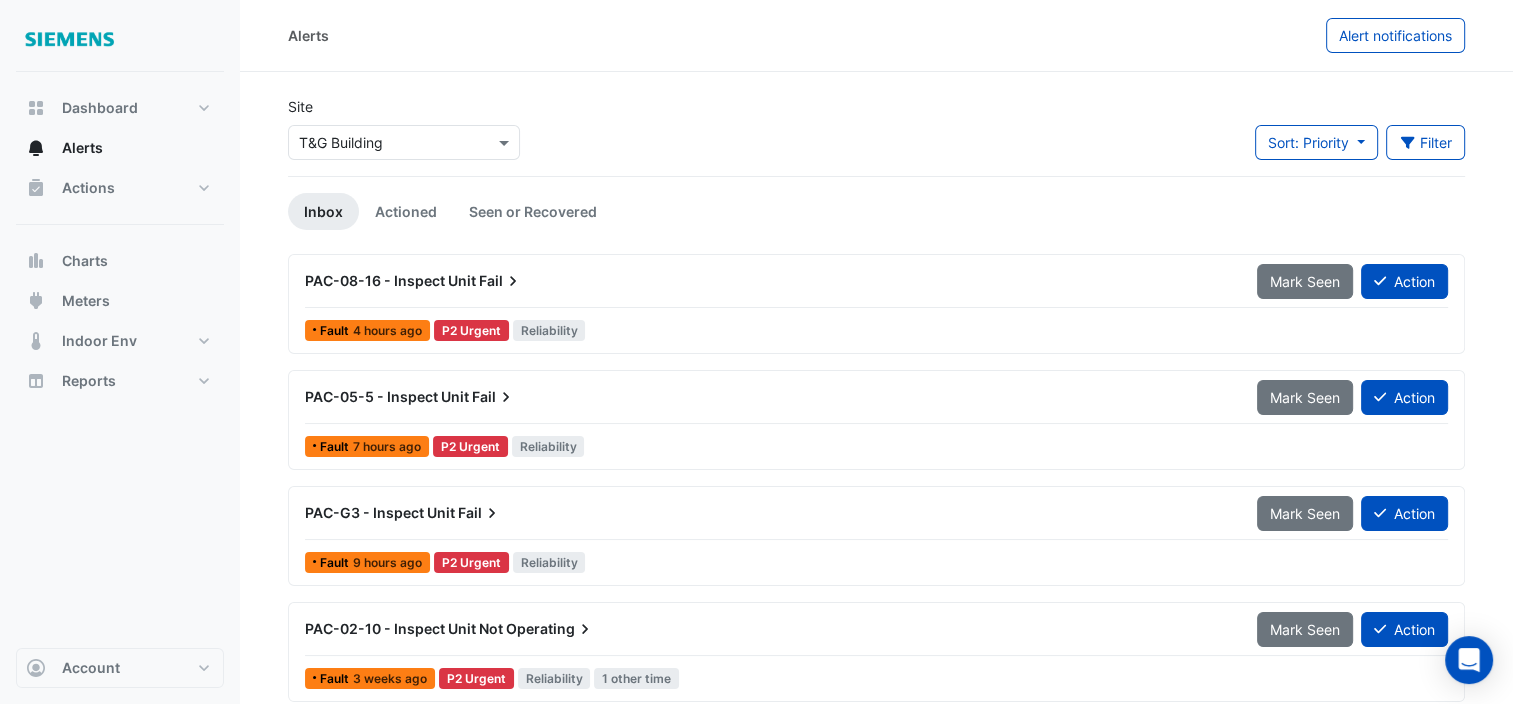 click on "Select a Site × T&G Building" at bounding box center [391, 142] 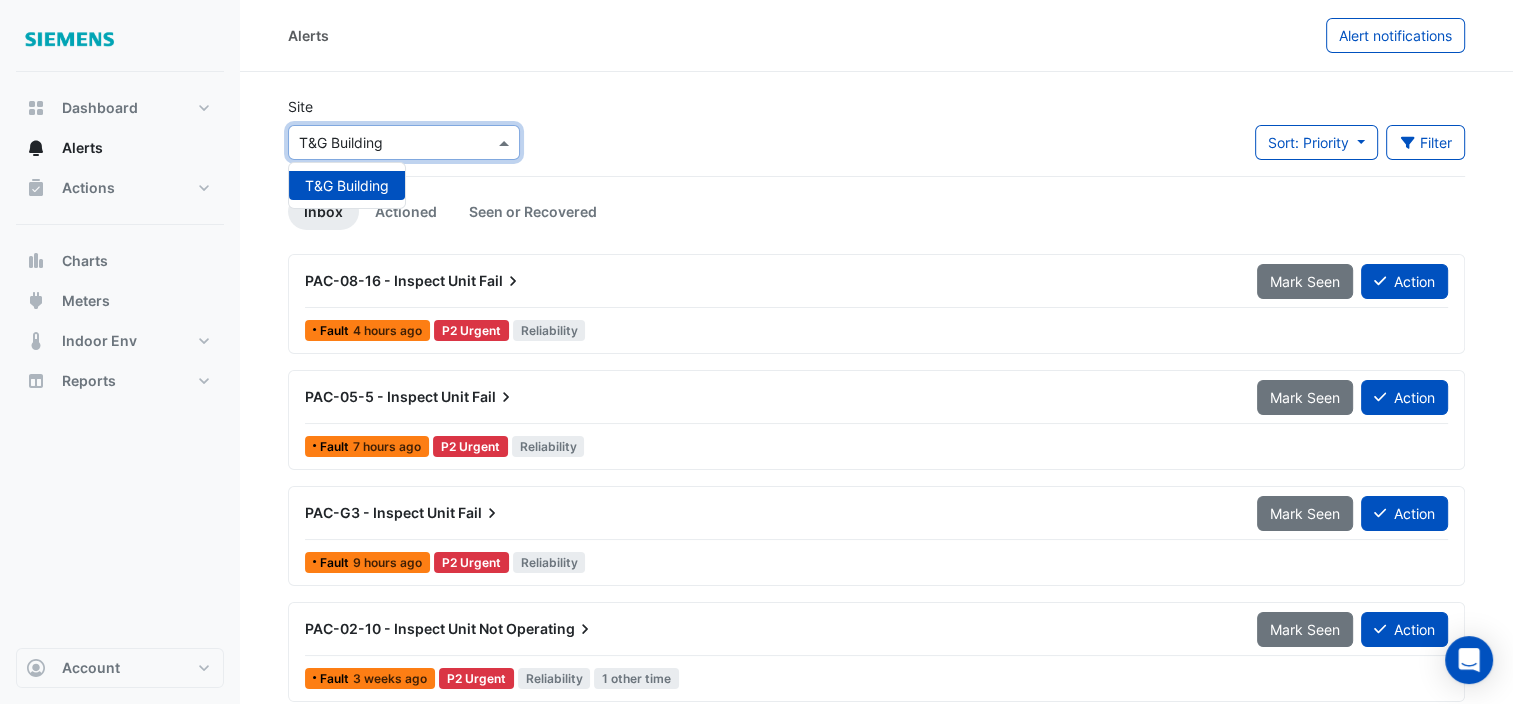 click at bounding box center (404, 142) 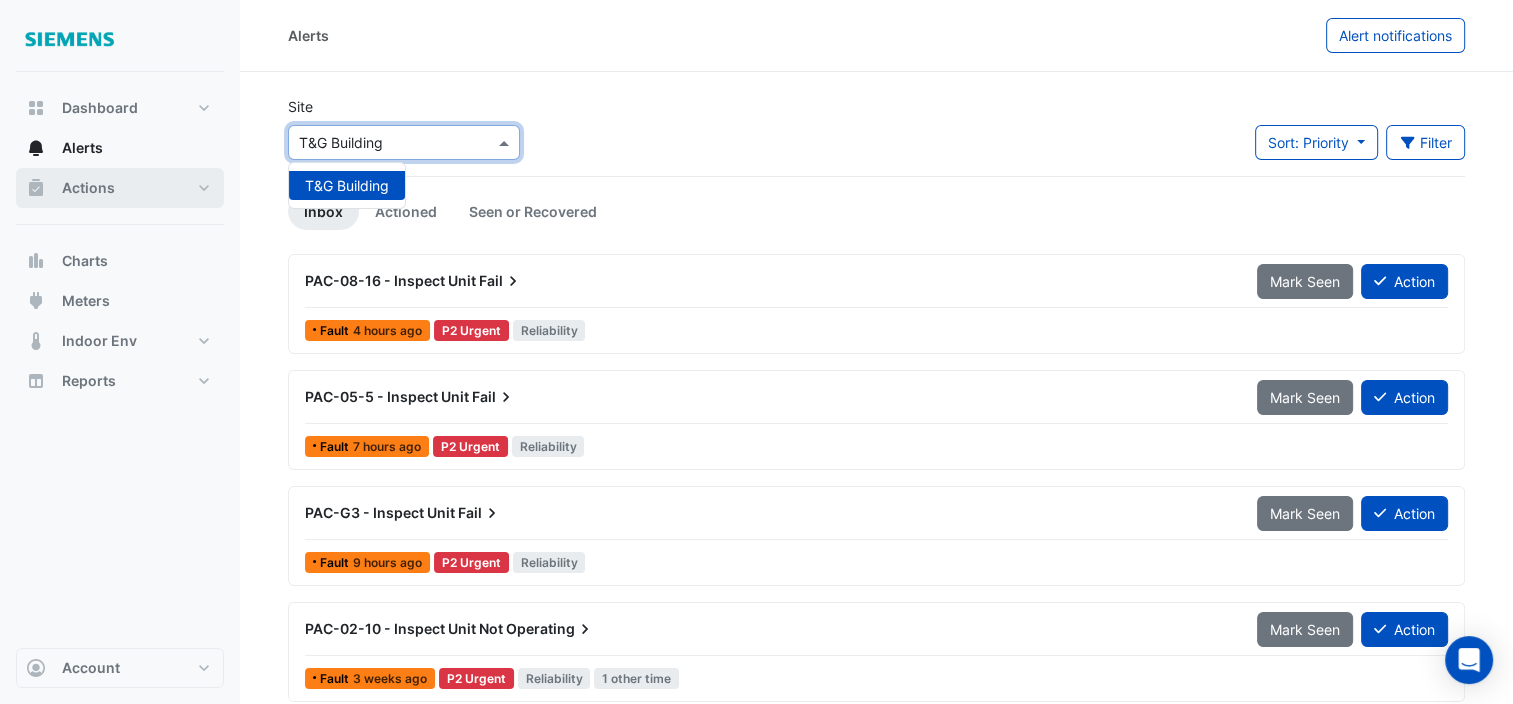 click on "Actions" at bounding box center (88, 188) 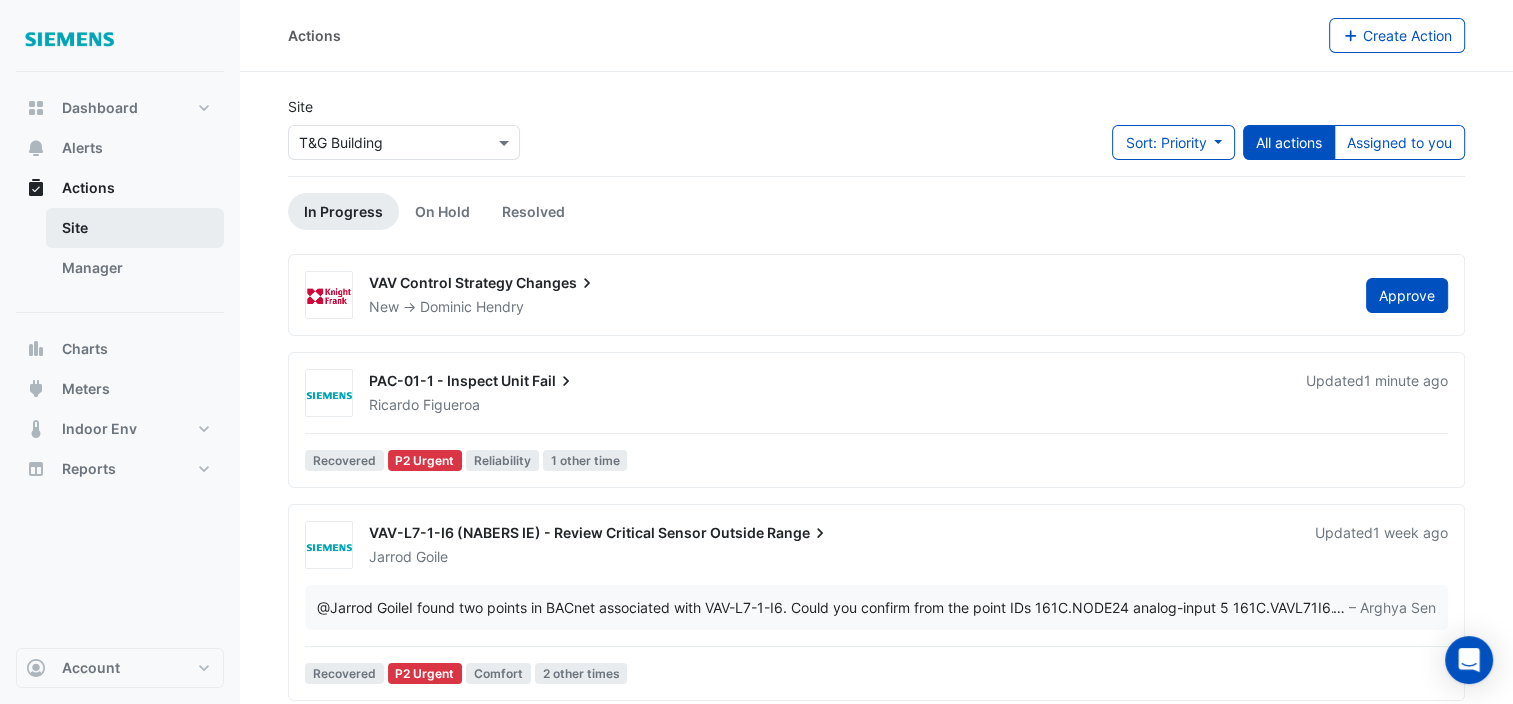 click on "Site" at bounding box center [135, 228] 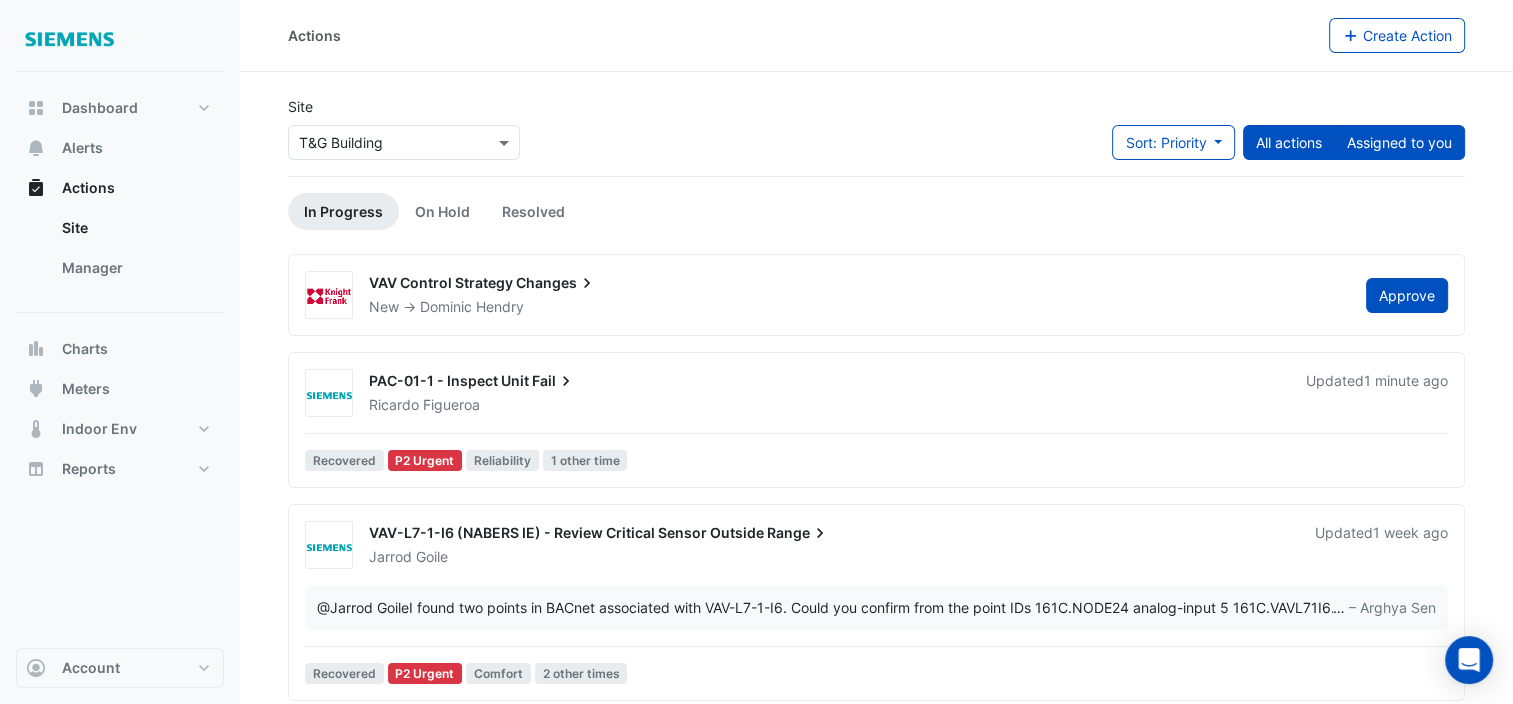 click on "Assigned to you" 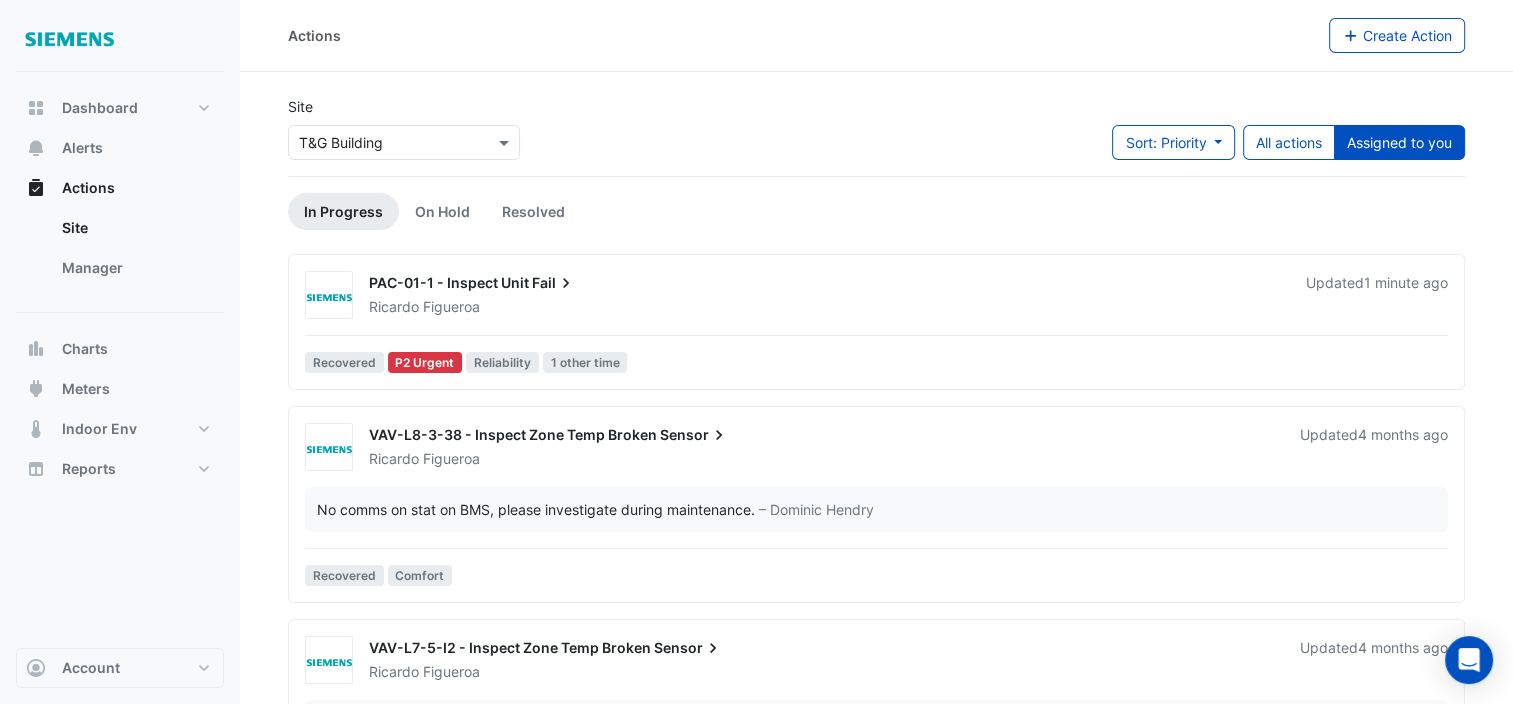 click on "PAC-01-1 - Inspect Unit" at bounding box center [449, 282] 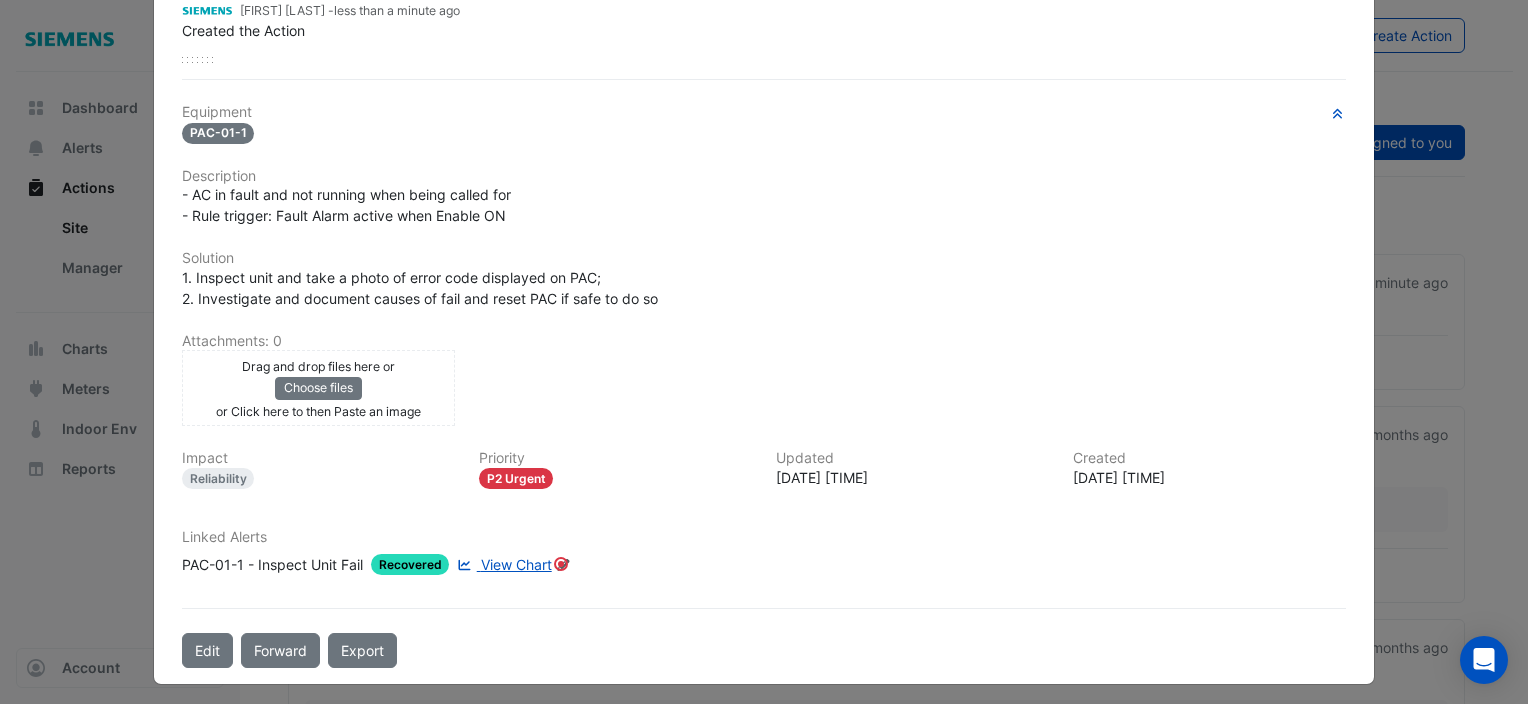 scroll, scrollTop: 0, scrollLeft: 0, axis: both 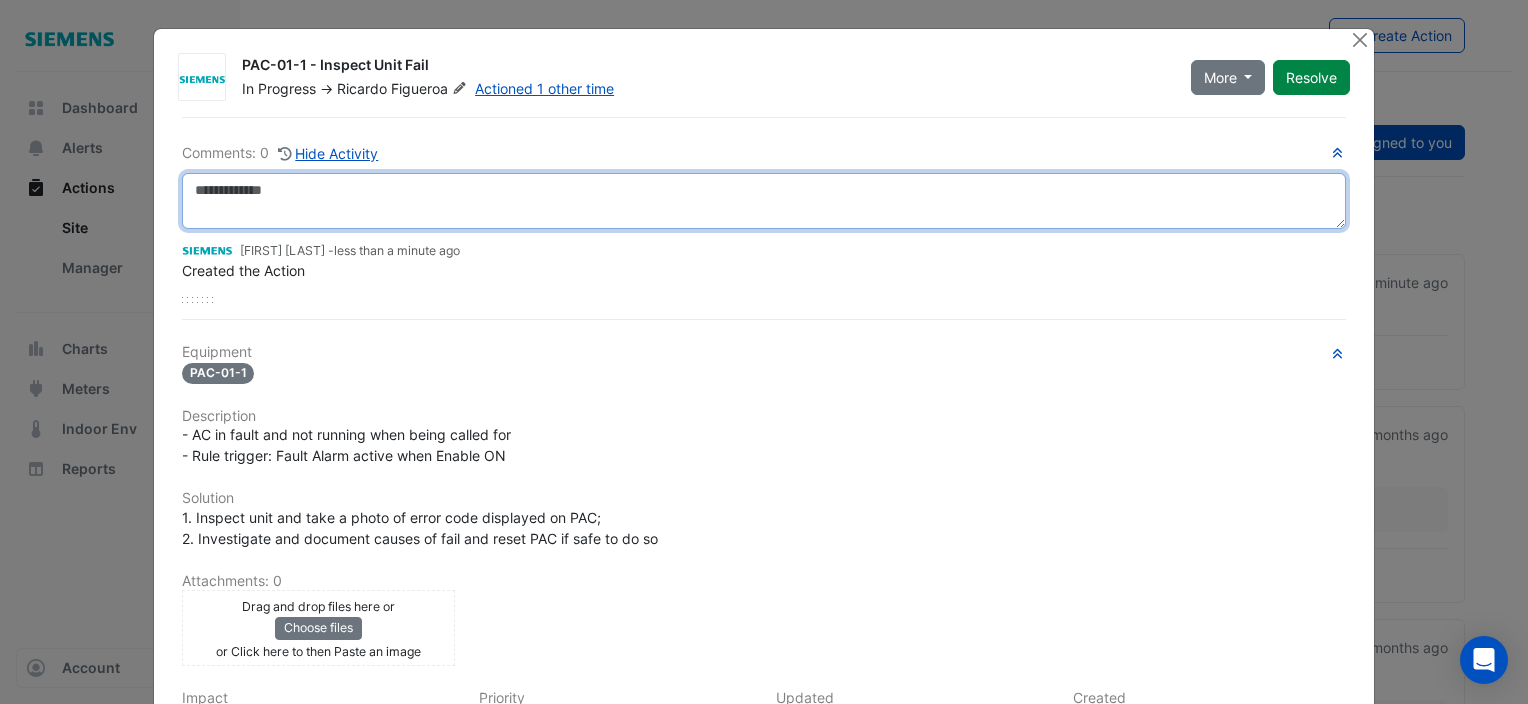 click at bounding box center (764, 201) 